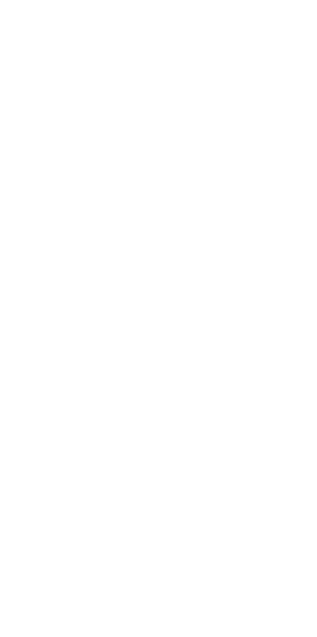scroll, scrollTop: 0, scrollLeft: 0, axis: both 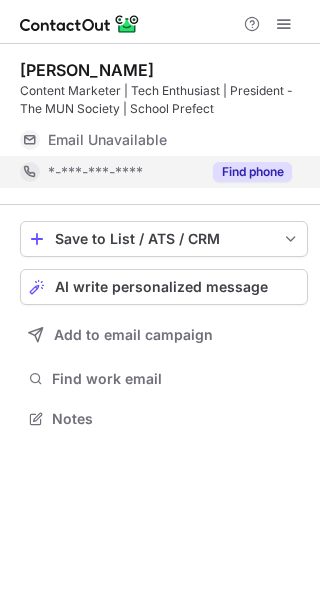 click on "Find phone" at bounding box center [252, 172] 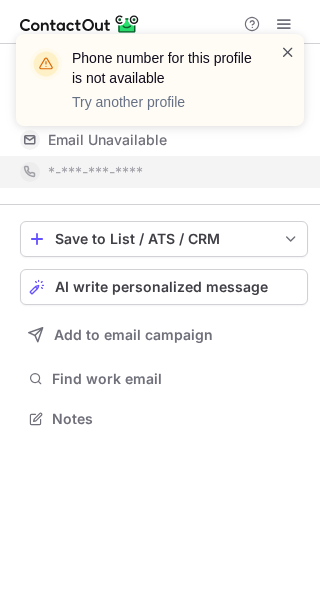 click at bounding box center (288, 52) 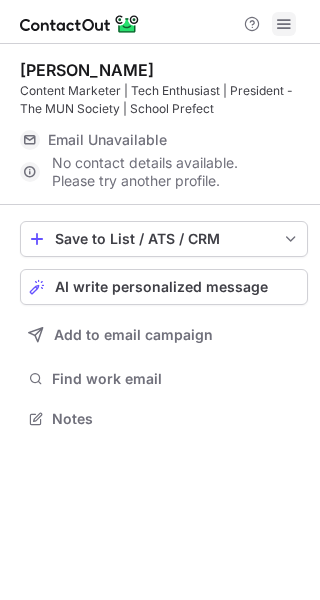 click at bounding box center (284, 24) 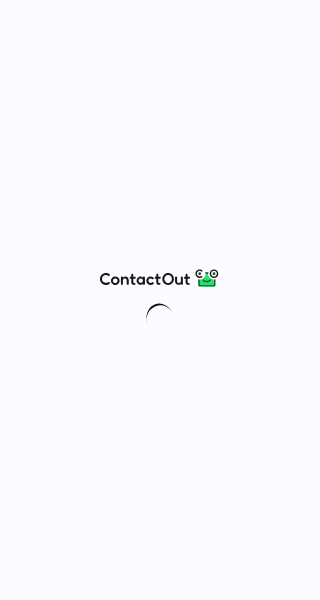 scroll, scrollTop: 0, scrollLeft: 0, axis: both 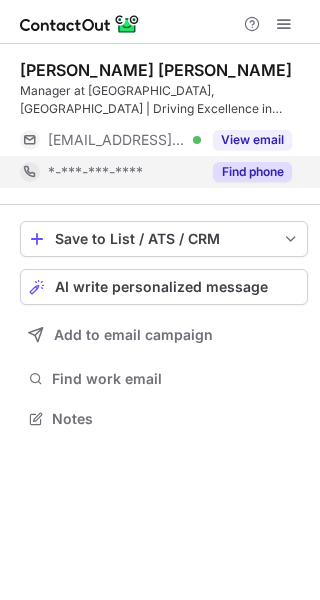 click on "Find phone" at bounding box center (252, 172) 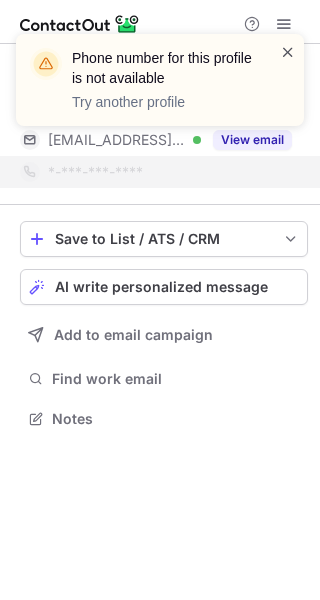 click at bounding box center (288, 52) 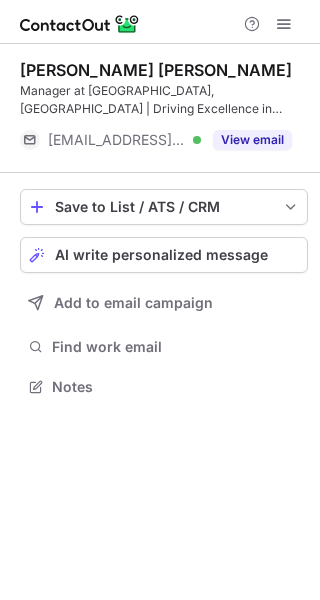 scroll, scrollTop: 373, scrollLeft: 320, axis: both 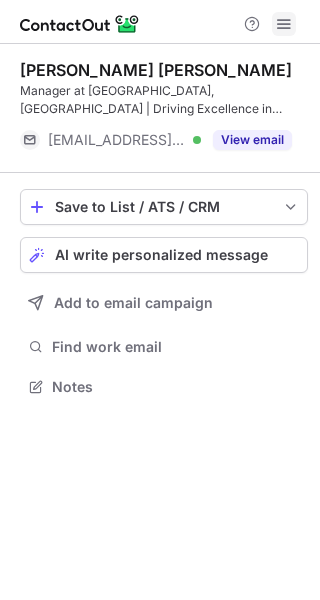 click at bounding box center (284, 24) 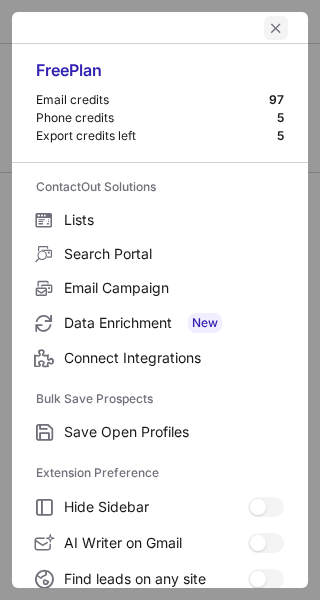 click at bounding box center [276, 28] 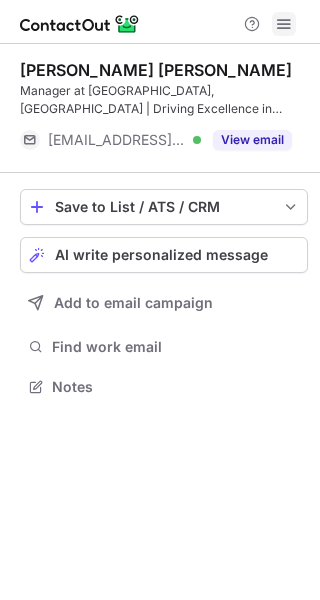 click at bounding box center (284, 24) 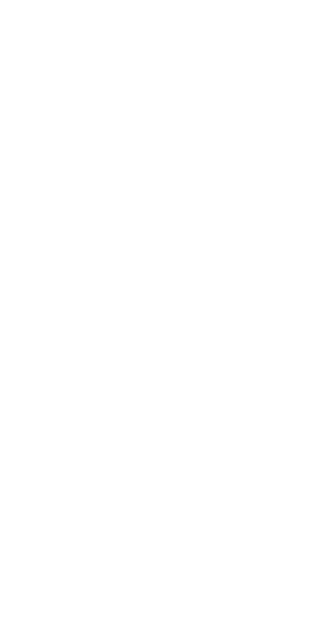scroll, scrollTop: 0, scrollLeft: 0, axis: both 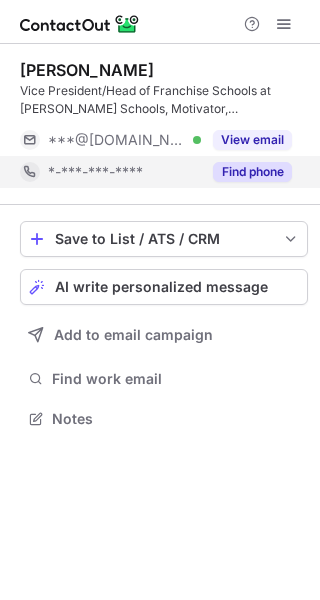 click on "Find phone" at bounding box center [252, 172] 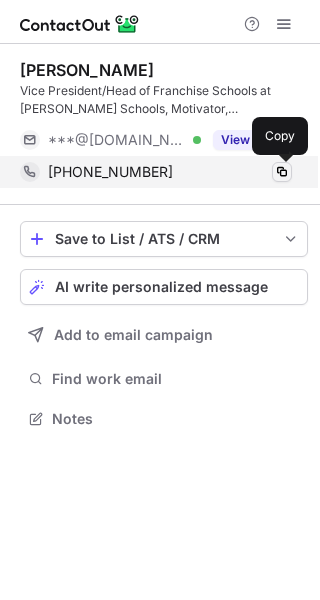 click at bounding box center [282, 172] 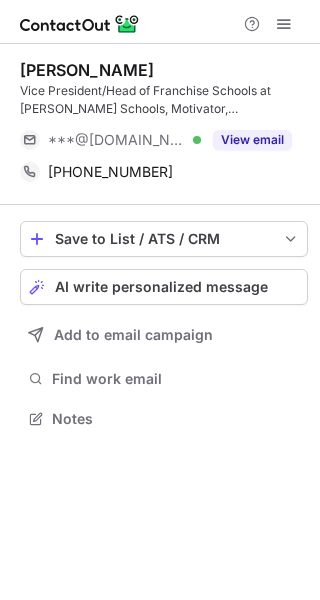 type 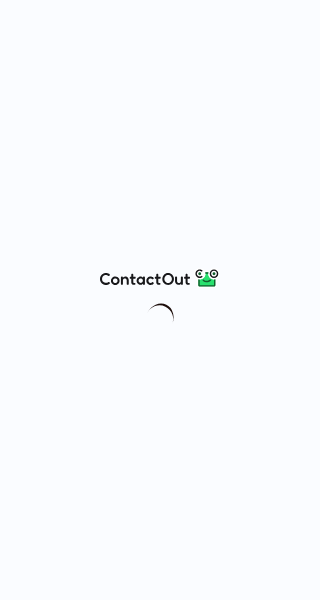 scroll, scrollTop: 0, scrollLeft: 0, axis: both 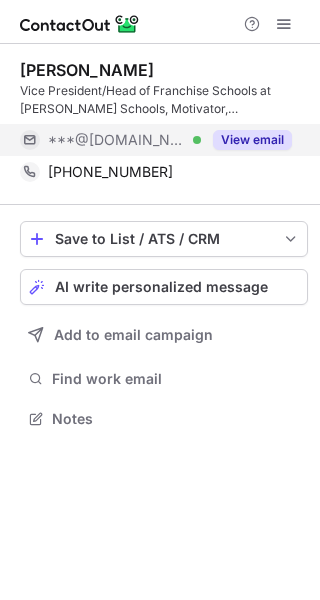 click on "View email" at bounding box center (252, 140) 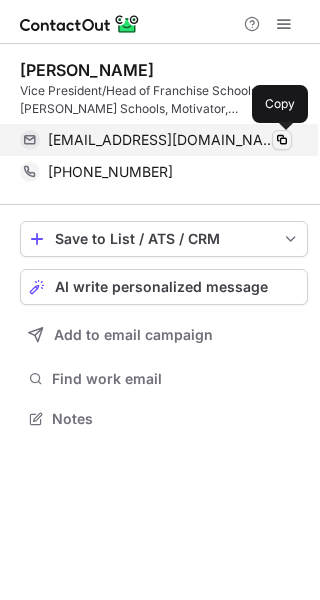 click at bounding box center [282, 140] 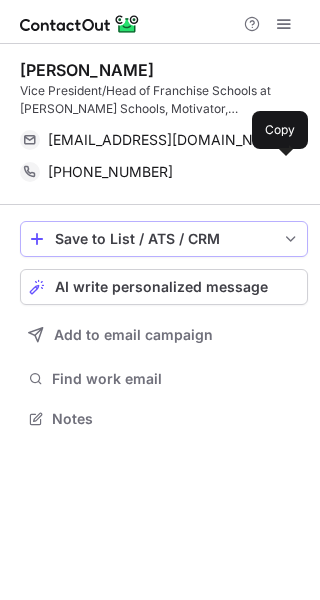 type 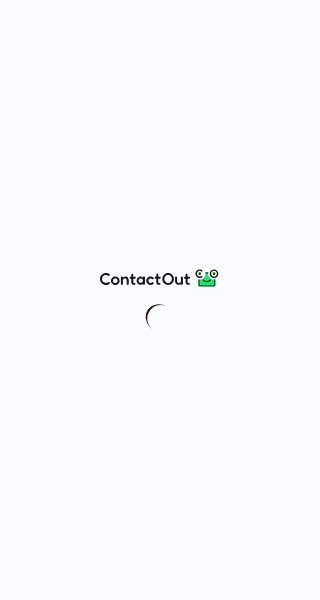 scroll, scrollTop: 0, scrollLeft: 0, axis: both 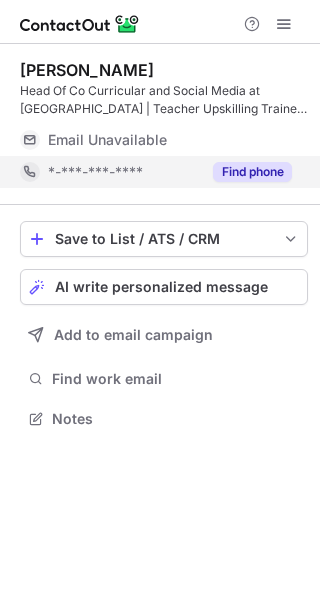 click on "Find phone" at bounding box center [252, 172] 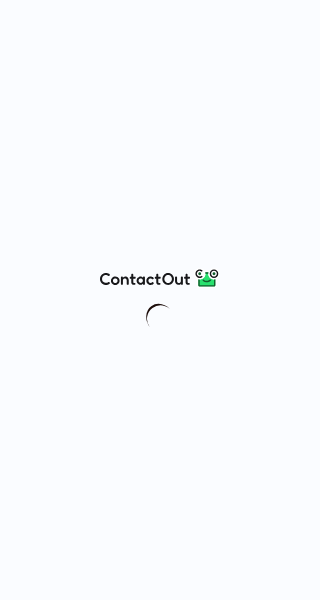scroll, scrollTop: 0, scrollLeft: 0, axis: both 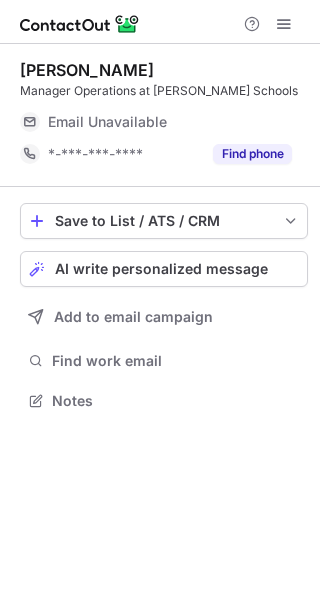 click on "Find phone" at bounding box center [252, 154] 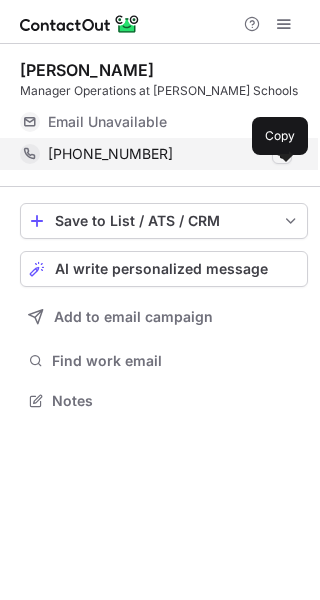 click at bounding box center [282, 154] 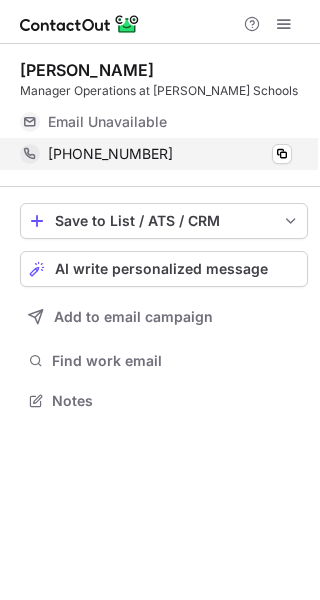 type 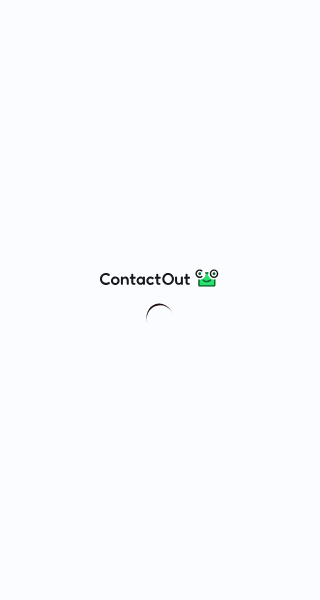 scroll, scrollTop: 0, scrollLeft: 0, axis: both 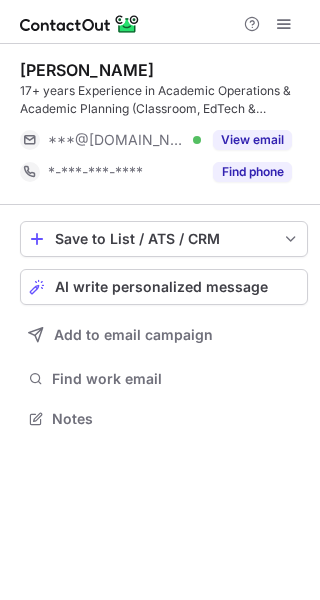 click on "Find phone" at bounding box center (252, 172) 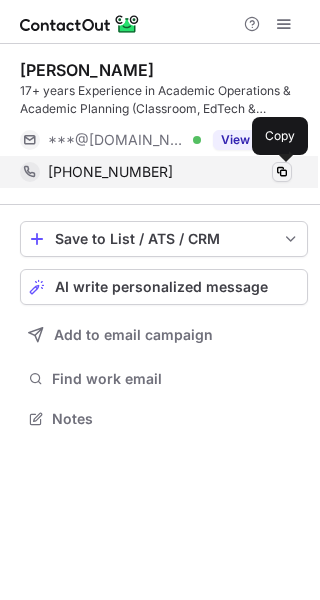 click at bounding box center (282, 172) 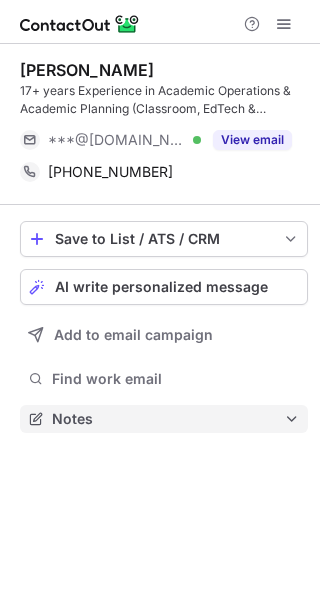 type 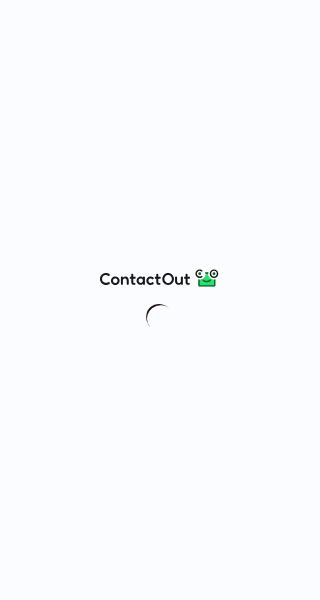 scroll, scrollTop: 0, scrollLeft: 0, axis: both 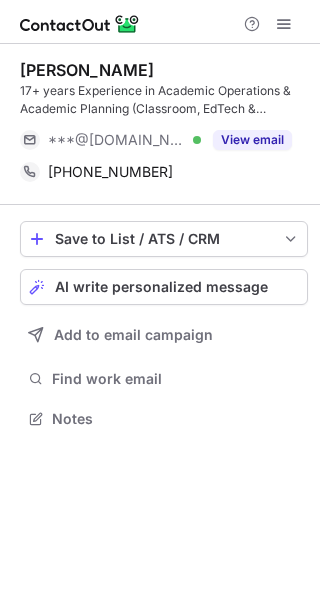 drag, startPoint x: 255, startPoint y: 143, endPoint x: 182, endPoint y: 2, distance: 158.77657 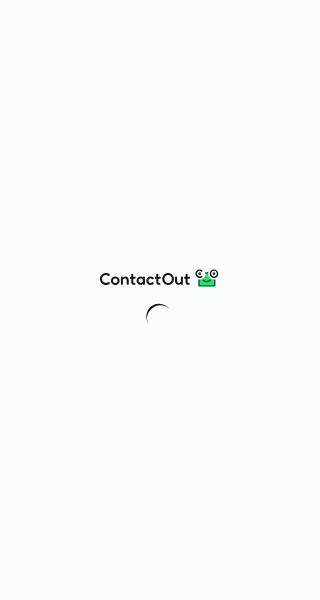 scroll, scrollTop: 0, scrollLeft: 0, axis: both 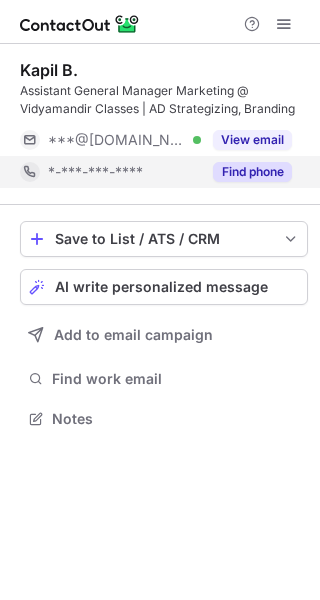click on "Find phone" at bounding box center [252, 172] 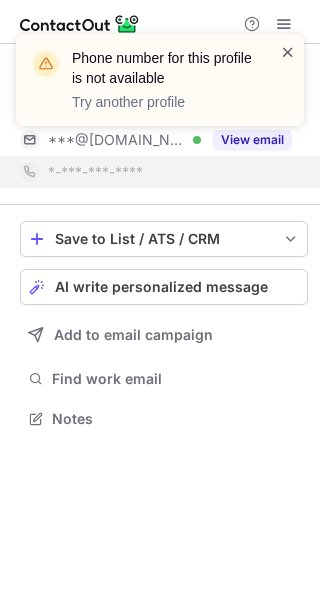 click at bounding box center (288, 52) 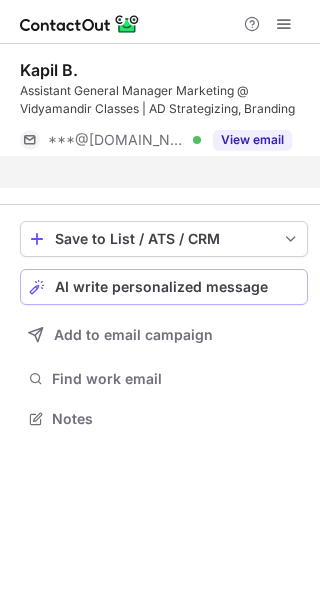 scroll, scrollTop: 373, scrollLeft: 320, axis: both 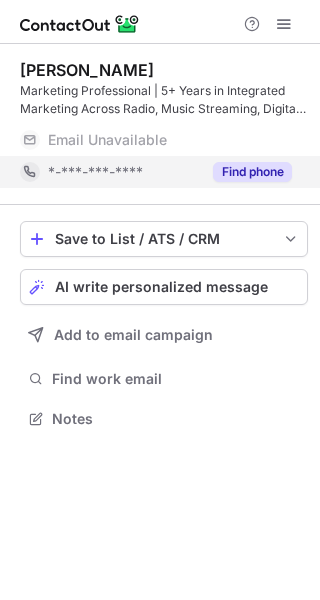 click on "Find phone" at bounding box center (252, 172) 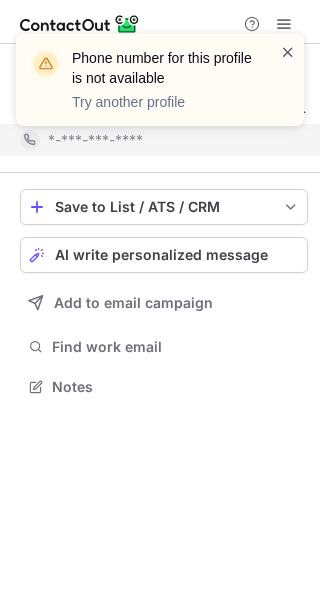 scroll, scrollTop: 373, scrollLeft: 320, axis: both 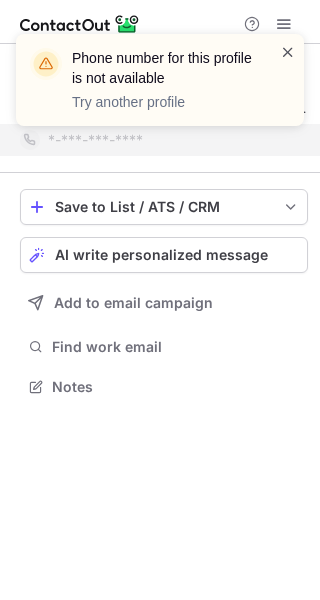 click at bounding box center (288, 52) 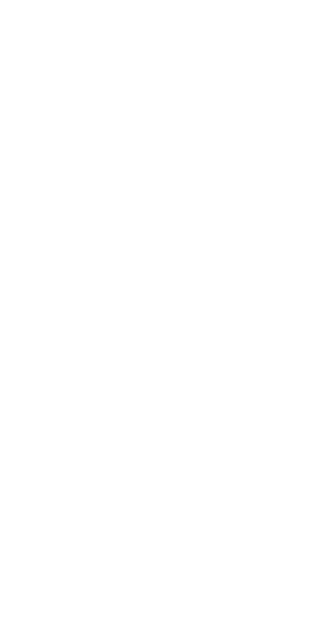 scroll, scrollTop: 0, scrollLeft: 0, axis: both 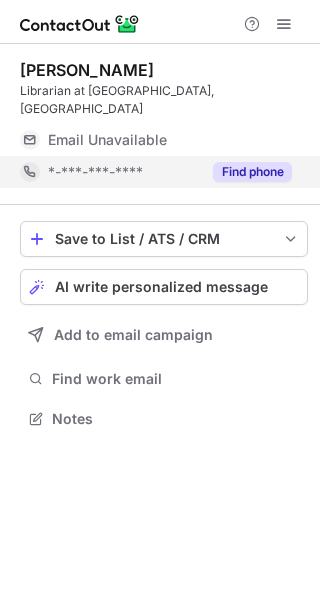 click on "Find phone" at bounding box center [252, 172] 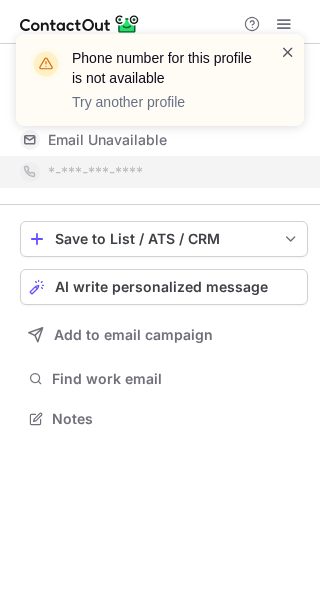 click at bounding box center [288, 52] 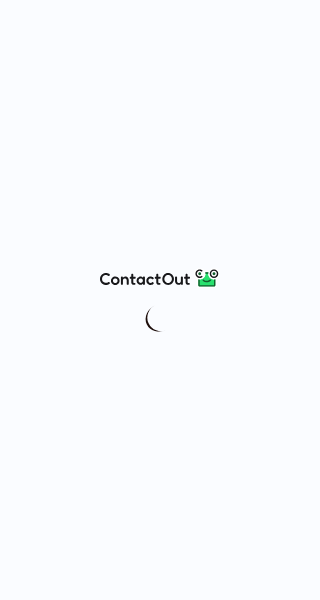 scroll, scrollTop: 0, scrollLeft: 0, axis: both 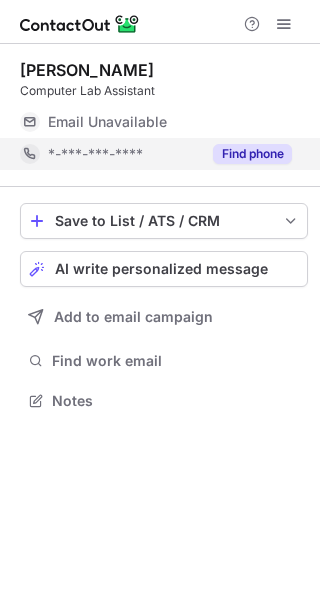 click on "Find phone" at bounding box center (252, 154) 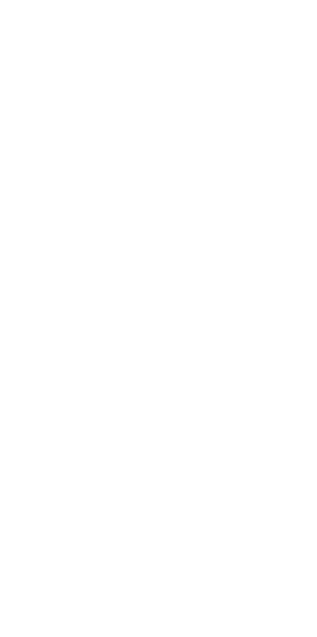 scroll, scrollTop: 0, scrollLeft: 0, axis: both 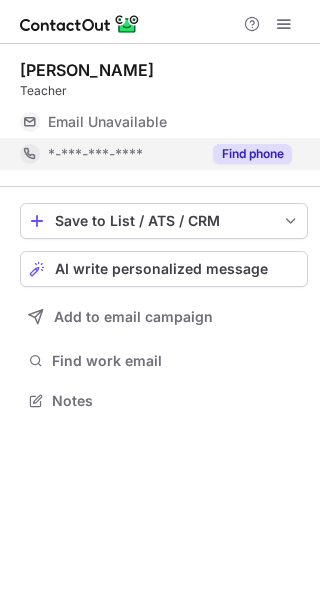 click on "Find phone" at bounding box center [252, 154] 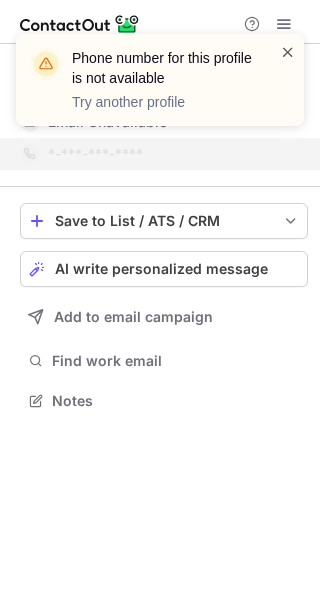click at bounding box center [288, 52] 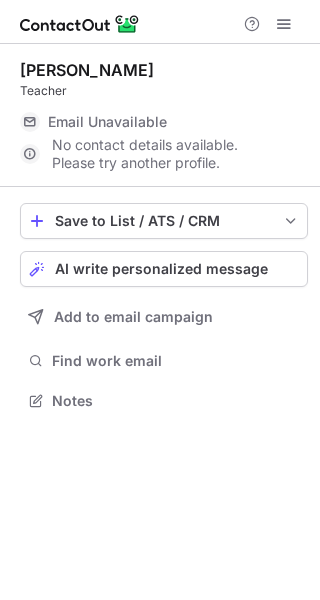 click on "Phone number for this profile is not available Try another profile" at bounding box center [160, 88] 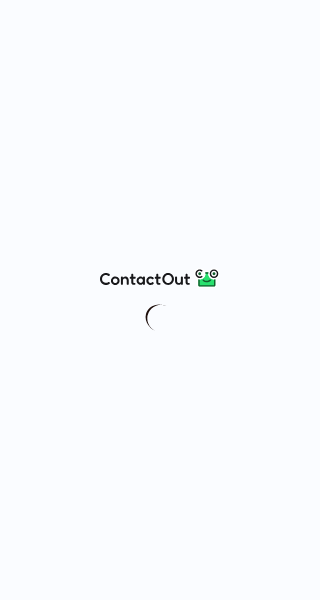 scroll, scrollTop: 0, scrollLeft: 0, axis: both 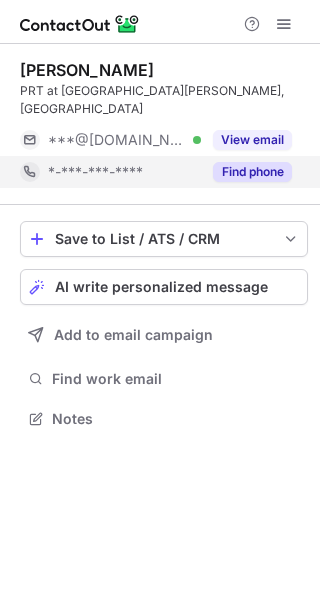 click on "Find phone" at bounding box center (246, 172) 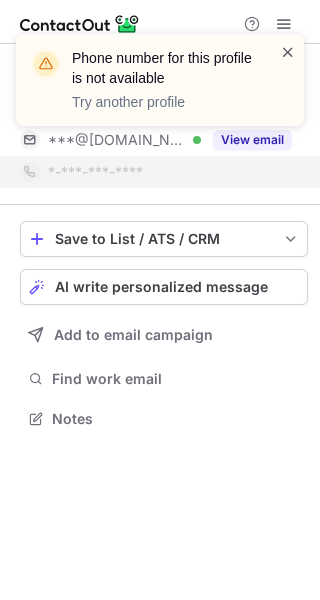 click at bounding box center (288, 52) 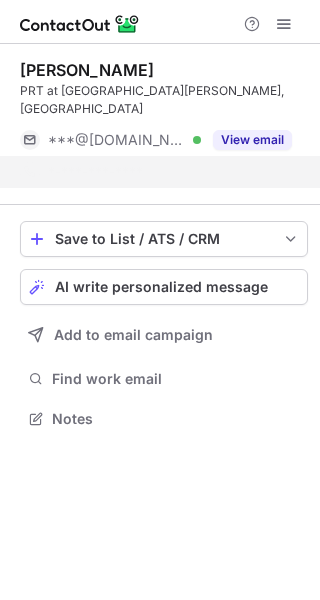 scroll, scrollTop: 355, scrollLeft: 320, axis: both 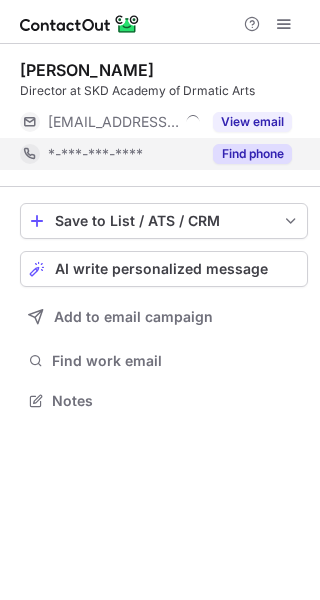 click on "Find phone" at bounding box center (252, 154) 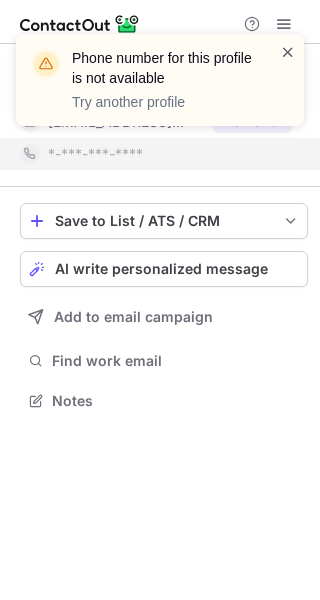 click at bounding box center [288, 52] 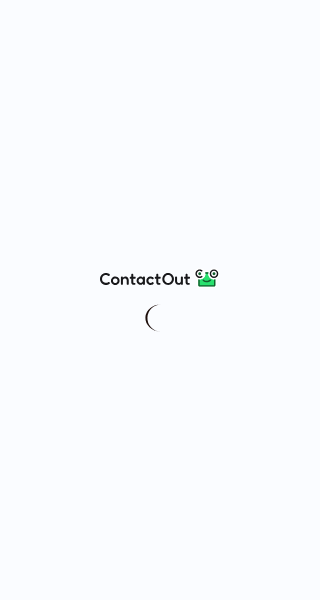 scroll, scrollTop: 0, scrollLeft: 0, axis: both 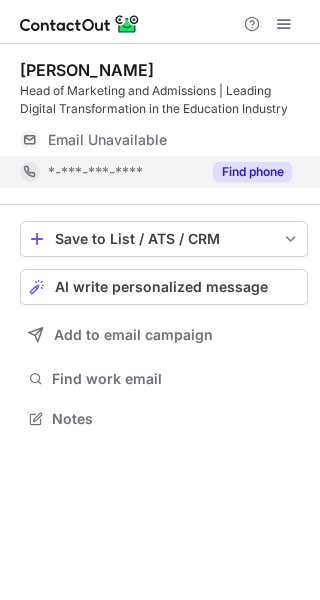click on "Find phone" at bounding box center [252, 172] 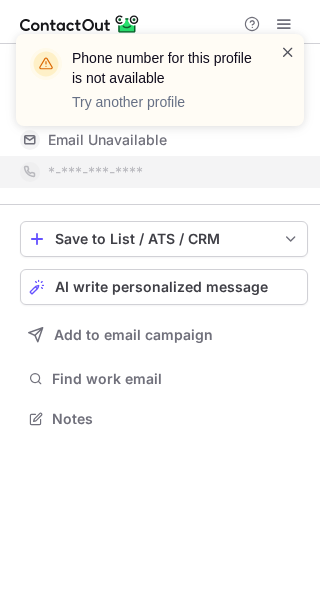 click at bounding box center [288, 52] 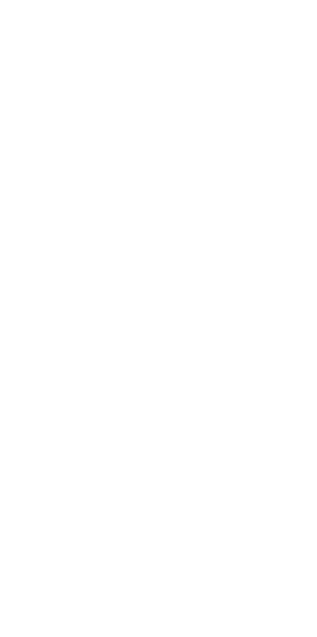 scroll, scrollTop: 0, scrollLeft: 0, axis: both 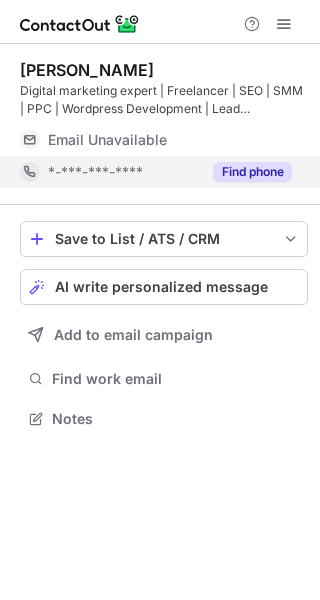 click on "Find phone" at bounding box center (252, 172) 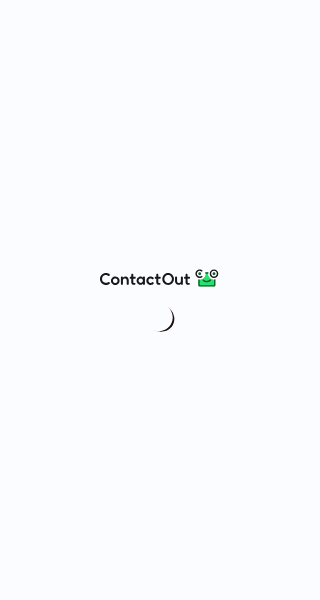 scroll, scrollTop: 0, scrollLeft: 0, axis: both 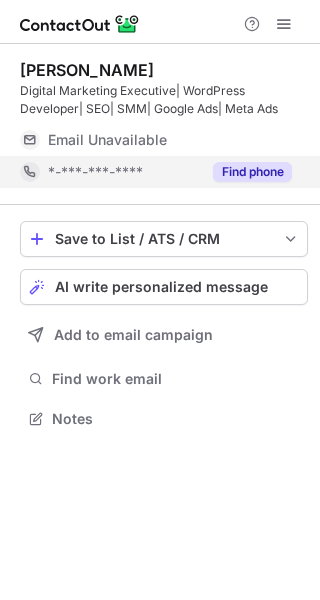 click on "Find phone" at bounding box center (252, 172) 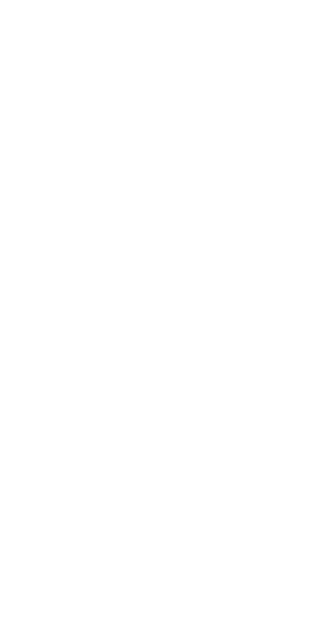 scroll, scrollTop: 0, scrollLeft: 0, axis: both 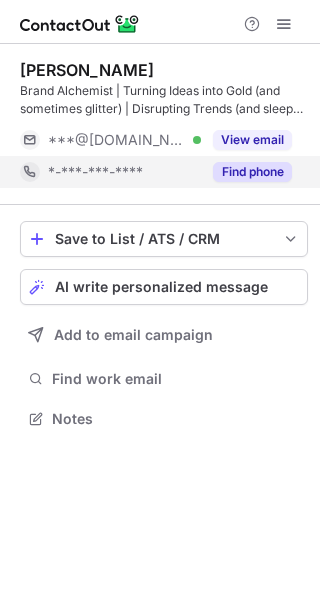 click on "Find phone" at bounding box center [252, 172] 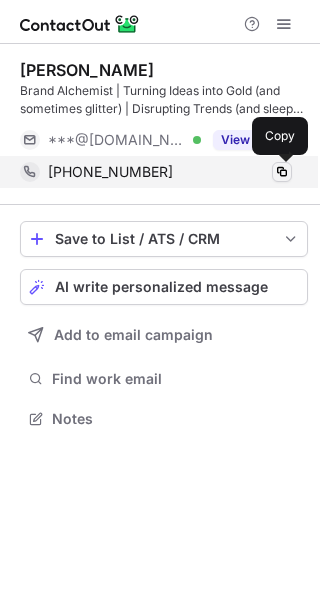 click at bounding box center (282, 172) 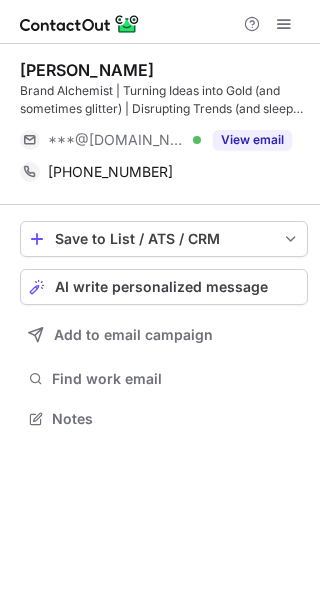type 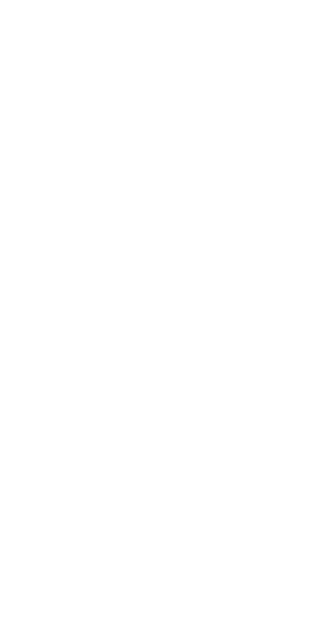 scroll, scrollTop: 0, scrollLeft: 0, axis: both 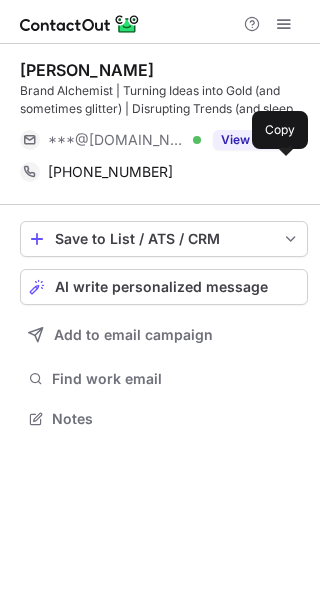 drag, startPoint x: 234, startPoint y: 136, endPoint x: -529, endPoint y: 379, distance: 800.76086 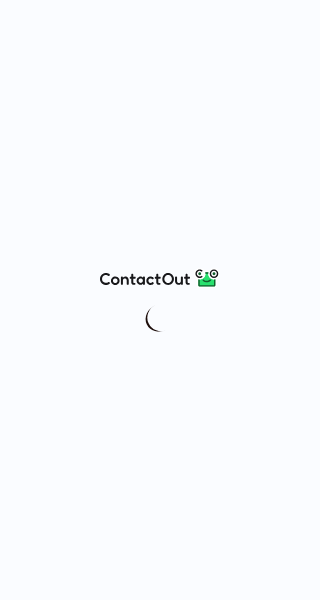 scroll, scrollTop: 0, scrollLeft: 0, axis: both 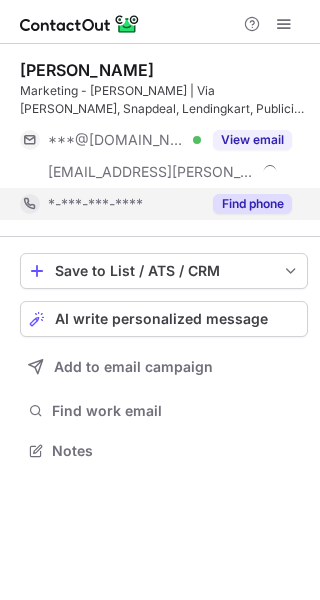 click on "Find phone" at bounding box center [246, 204] 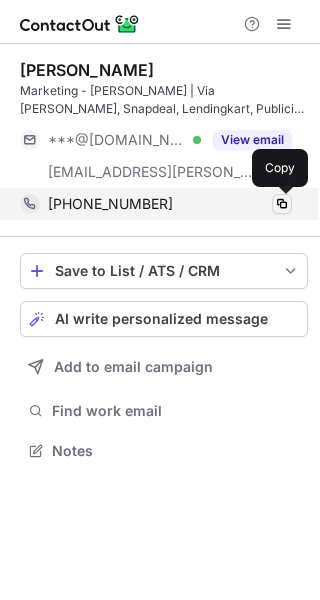 click at bounding box center [282, 204] 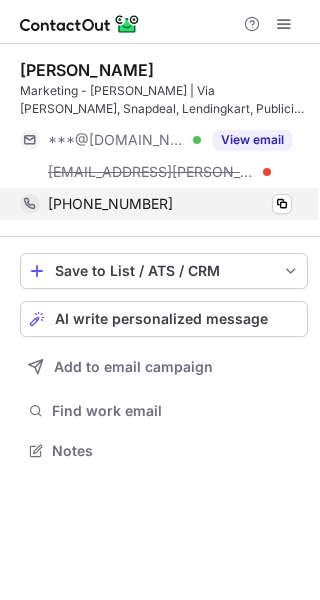 type 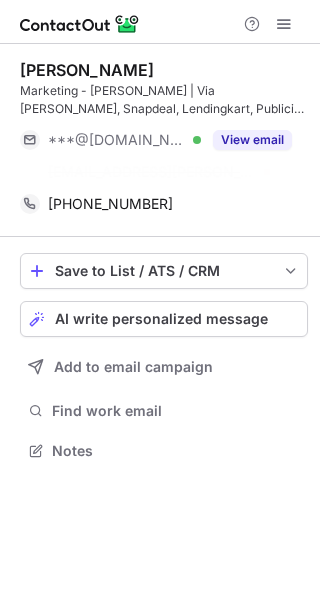 scroll, scrollTop: 405, scrollLeft: 320, axis: both 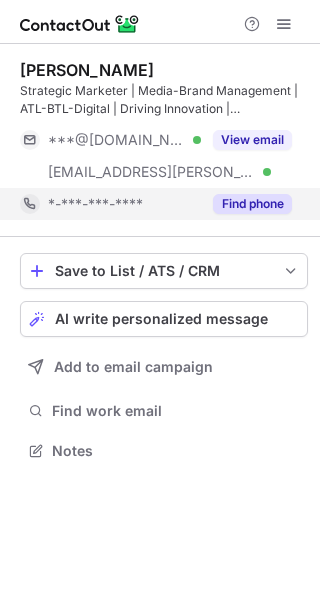 click on "Find phone" at bounding box center [252, 204] 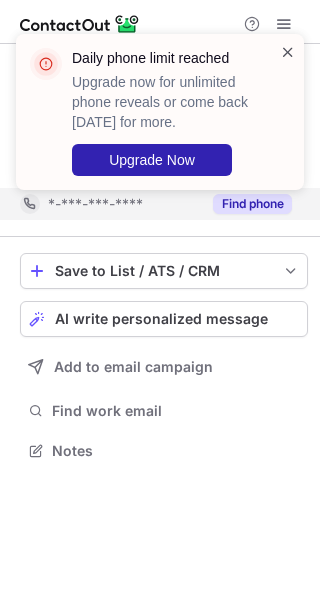 click at bounding box center (288, 52) 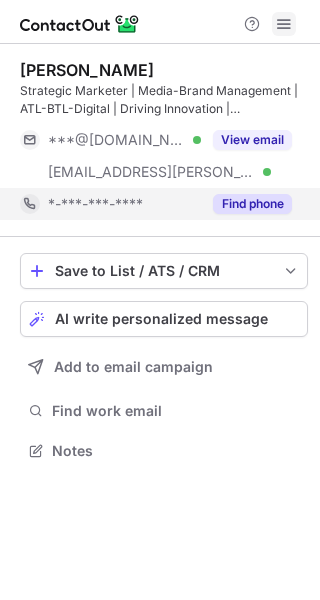 click at bounding box center [284, 24] 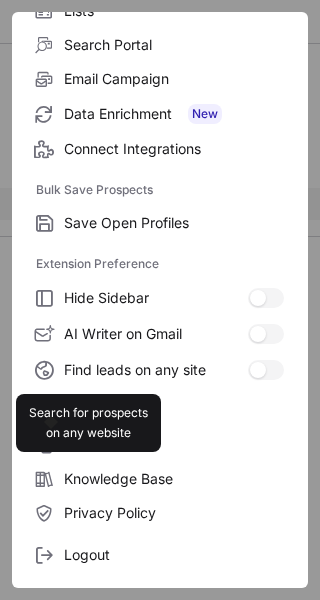 scroll, scrollTop: 233, scrollLeft: 0, axis: vertical 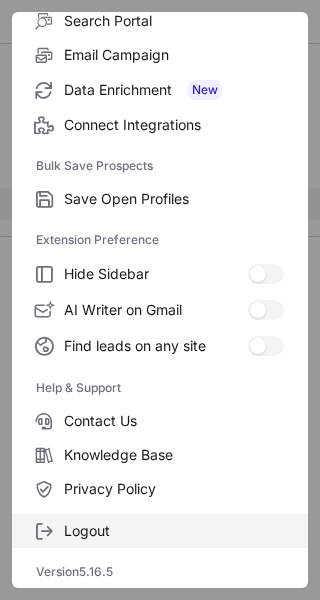 click on "Logout" at bounding box center (174, 531) 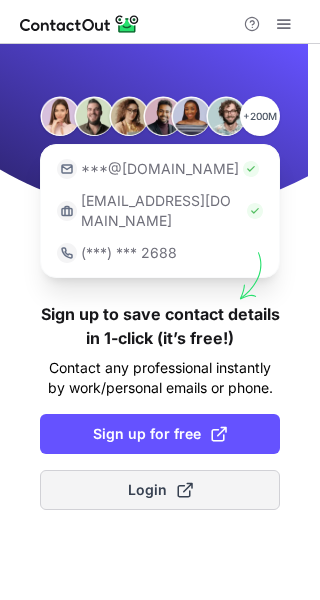 click on "Login" at bounding box center (160, 490) 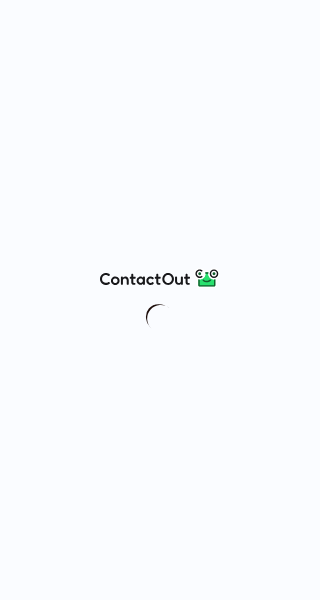 scroll, scrollTop: 0, scrollLeft: 0, axis: both 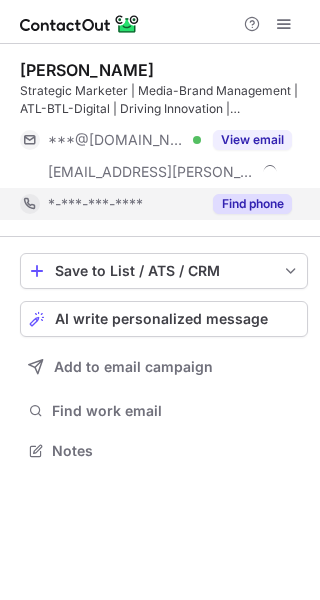 click on "Find phone" at bounding box center (252, 204) 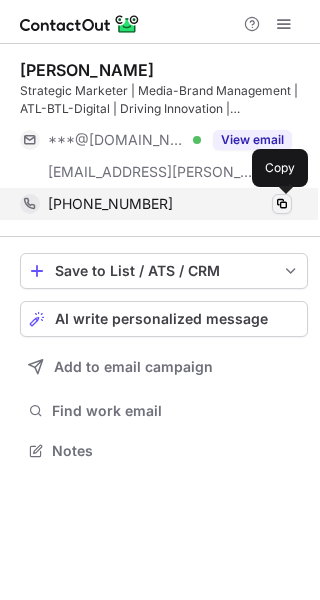 click at bounding box center (282, 204) 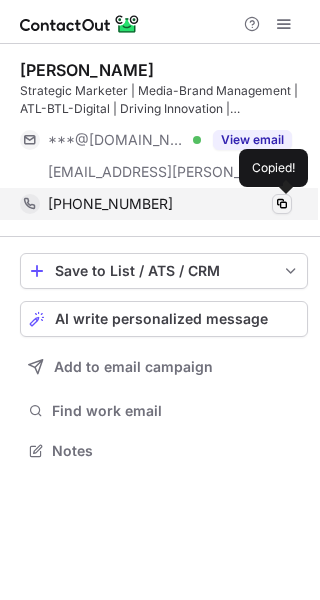 click at bounding box center [282, 204] 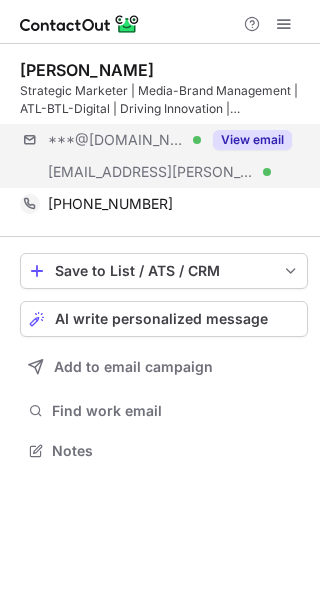 type 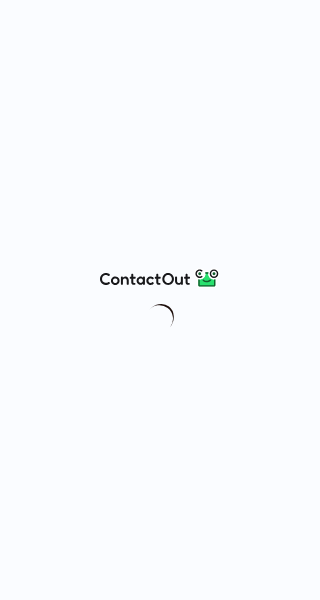 scroll, scrollTop: 0, scrollLeft: 0, axis: both 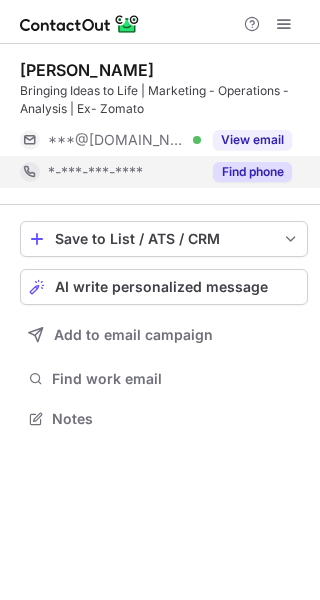 click on "Find phone" at bounding box center (252, 172) 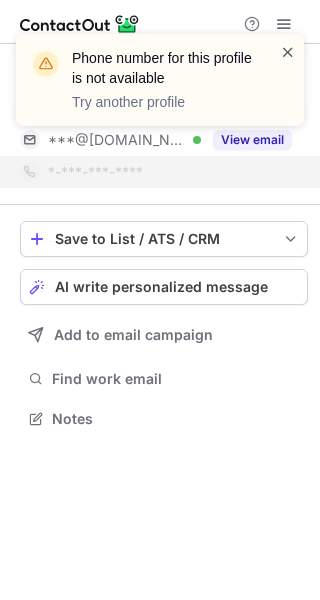 click at bounding box center [288, 52] 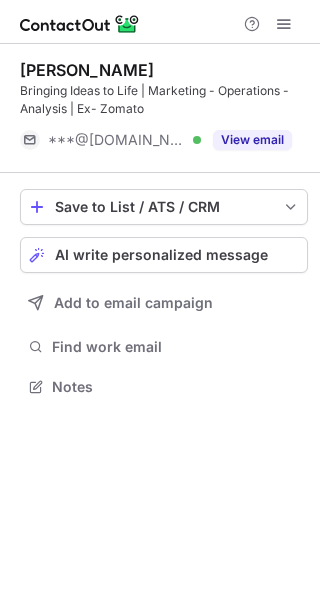 scroll, scrollTop: 373, scrollLeft: 320, axis: both 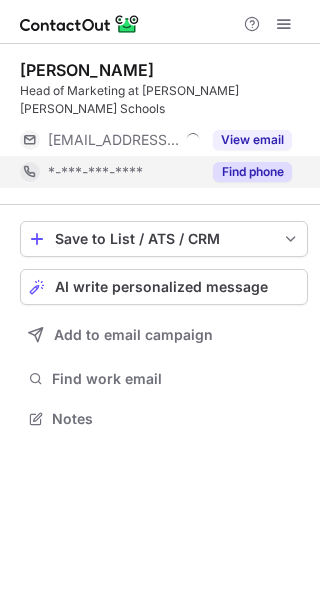 click on "Find phone" at bounding box center (252, 172) 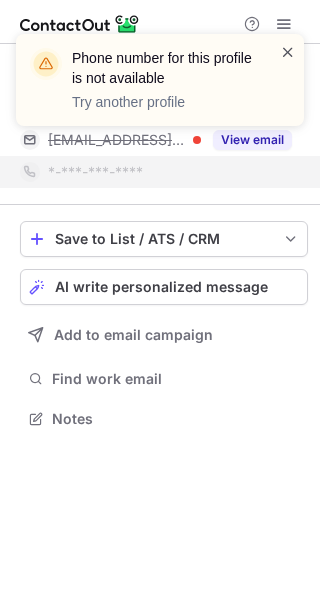 click at bounding box center (288, 52) 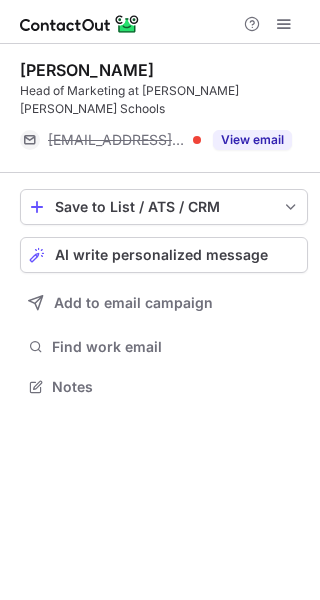 scroll, scrollTop: 355, scrollLeft: 320, axis: both 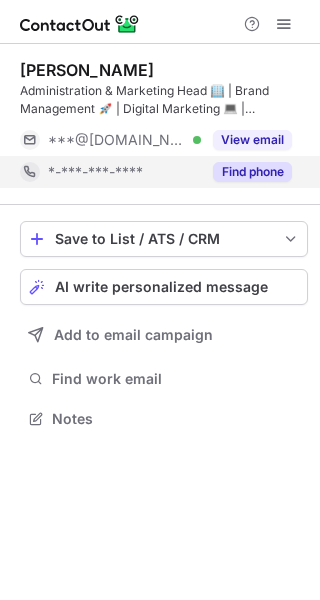 click on "Find phone" at bounding box center (252, 172) 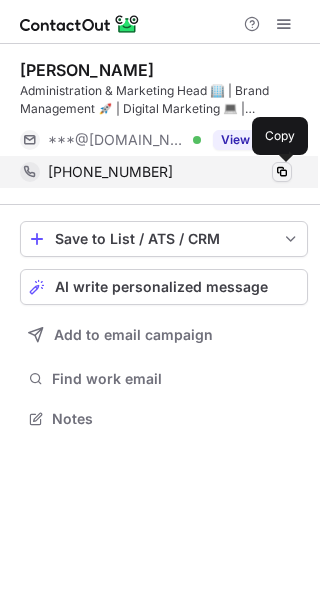 click at bounding box center (282, 172) 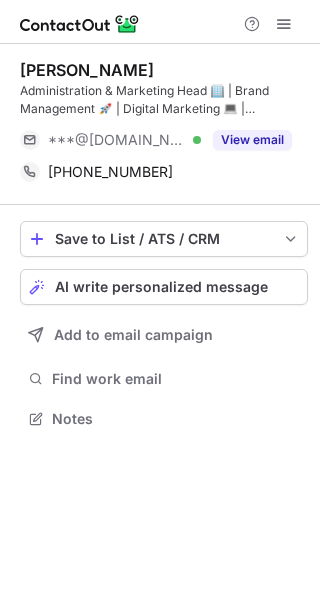 type 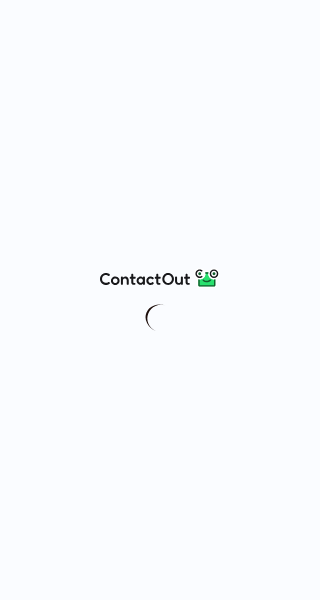 scroll, scrollTop: 0, scrollLeft: 0, axis: both 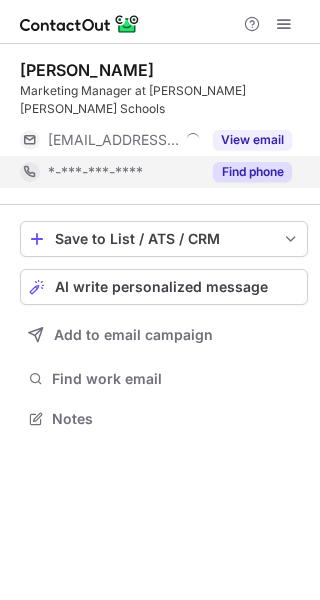 click on "Find phone" at bounding box center (252, 172) 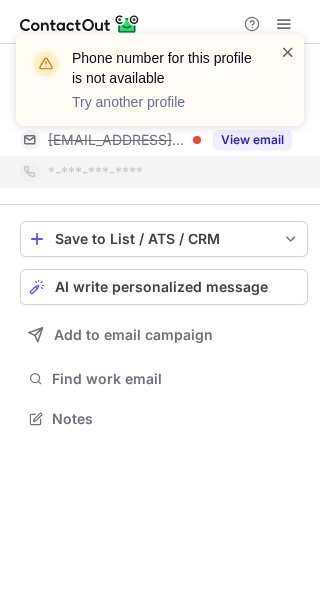 click at bounding box center [288, 52] 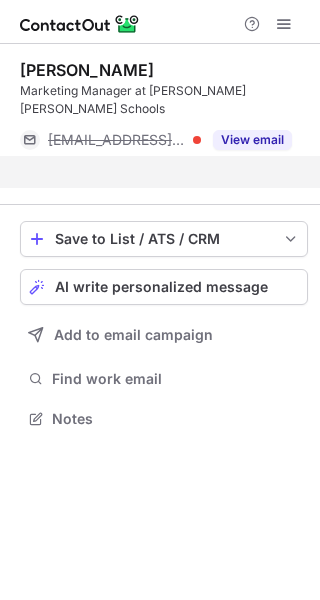 scroll, scrollTop: 355, scrollLeft: 320, axis: both 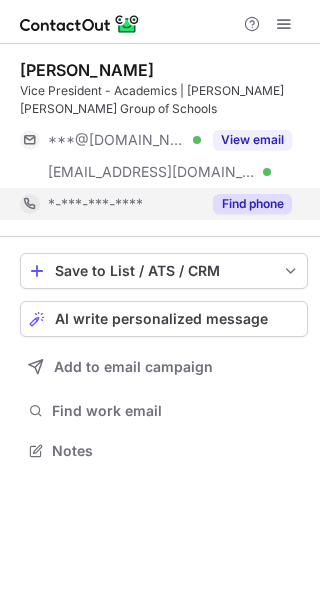 click on "Find phone" at bounding box center (252, 204) 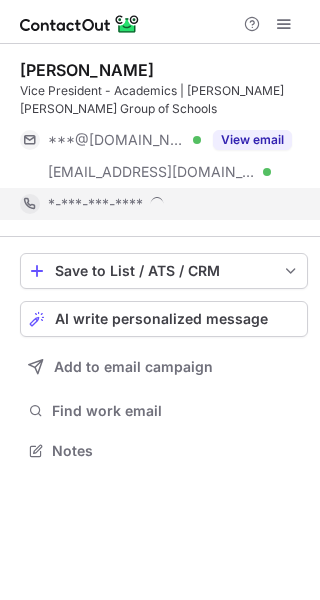 scroll, scrollTop: 10, scrollLeft: 10, axis: both 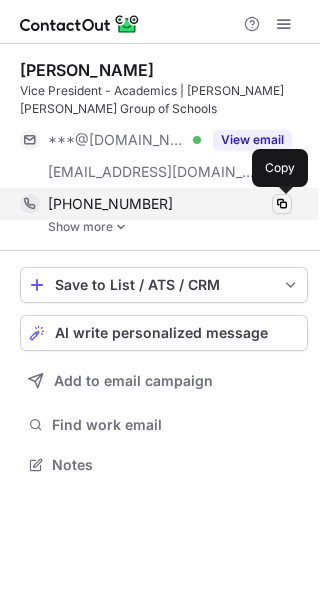 click at bounding box center (282, 204) 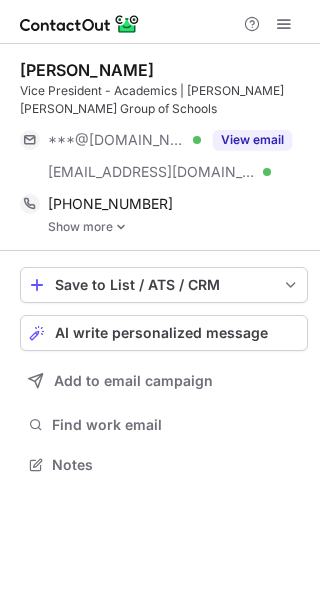 type 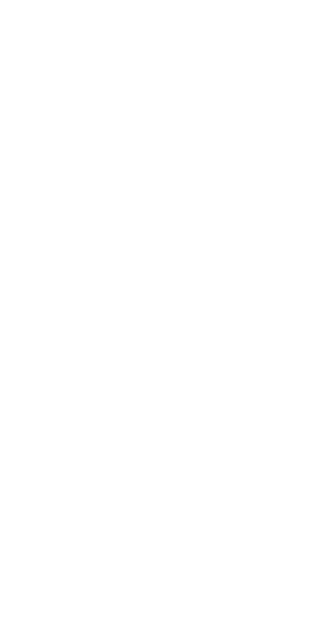 scroll, scrollTop: 0, scrollLeft: 0, axis: both 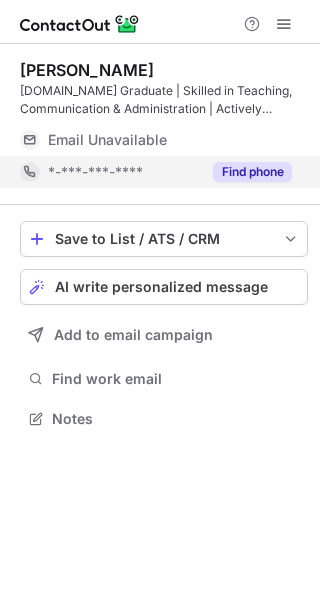 click on "Find phone" at bounding box center [252, 172] 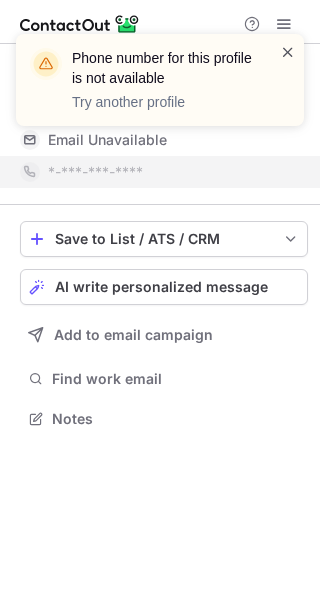 click at bounding box center (288, 52) 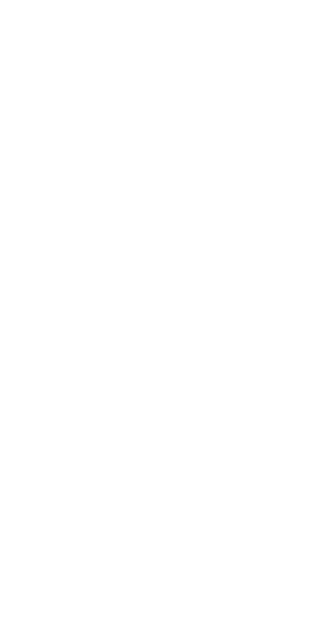 scroll, scrollTop: 0, scrollLeft: 0, axis: both 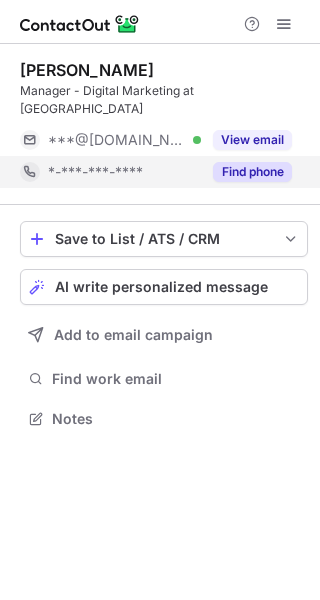 click on "Find phone" at bounding box center [252, 172] 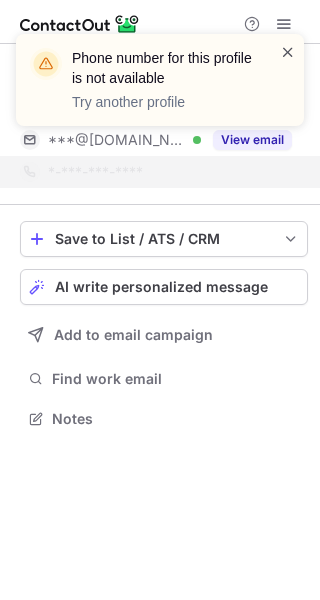 click at bounding box center [288, 52] 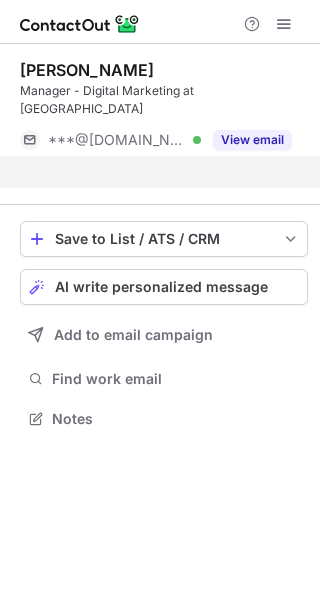 scroll, scrollTop: 373, scrollLeft: 320, axis: both 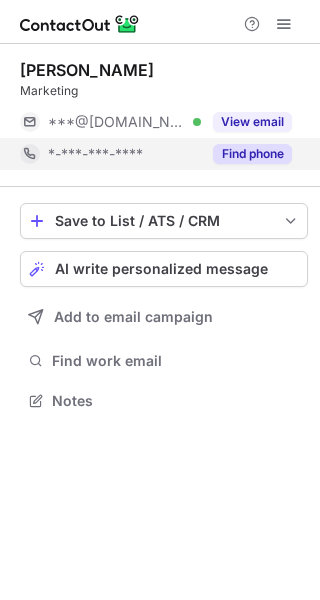 click on "Find phone" at bounding box center [252, 154] 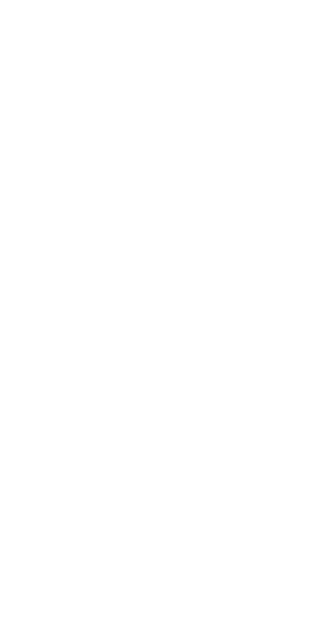 scroll, scrollTop: 0, scrollLeft: 0, axis: both 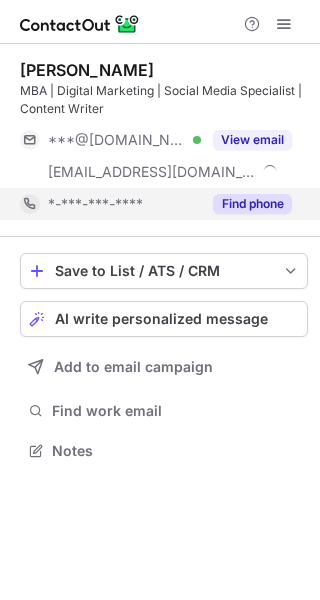 click on "Find phone" at bounding box center (252, 204) 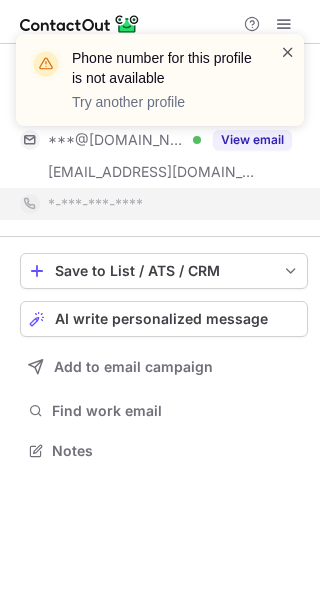 click at bounding box center (288, 52) 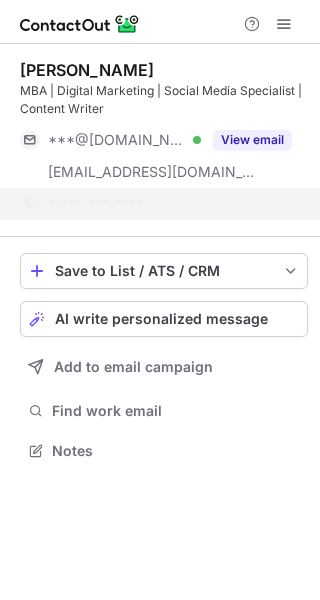 click on "Phone number for this profile is not available Try another profile" at bounding box center [160, 88] 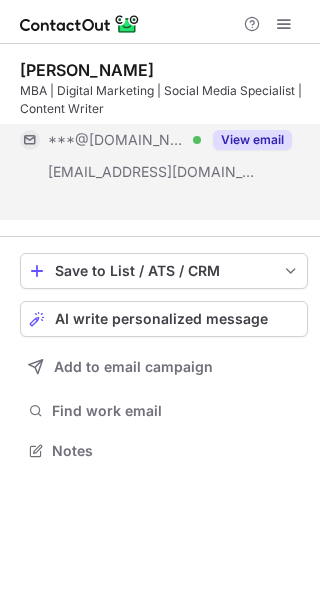 scroll, scrollTop: 405, scrollLeft: 320, axis: both 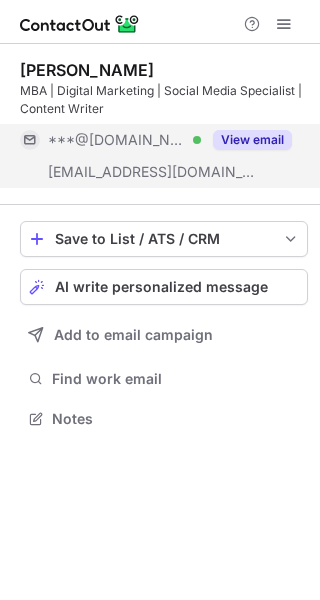 click on "View email" at bounding box center [252, 140] 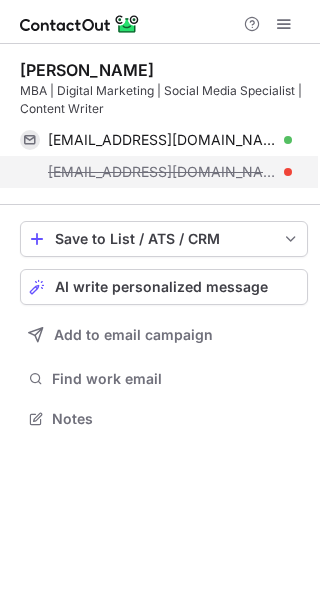 drag, startPoint x: 31, startPoint y: 171, endPoint x: 292, endPoint y: 177, distance: 261.06897 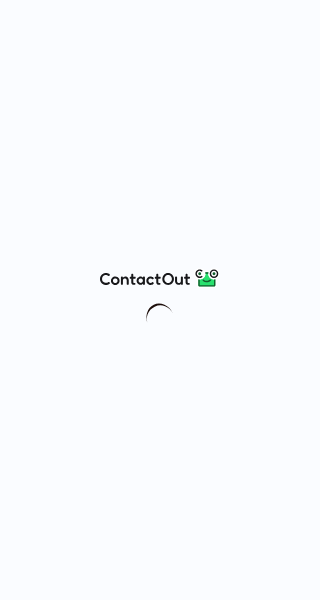 scroll, scrollTop: 0, scrollLeft: 0, axis: both 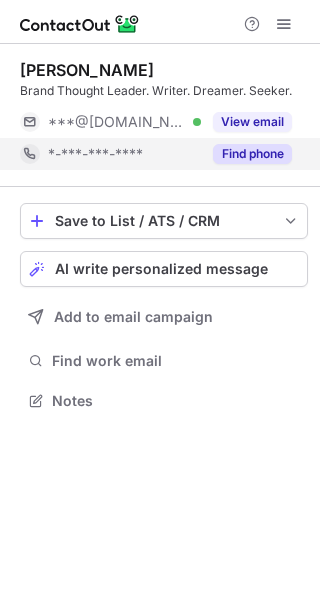 click on "Find phone" at bounding box center [252, 154] 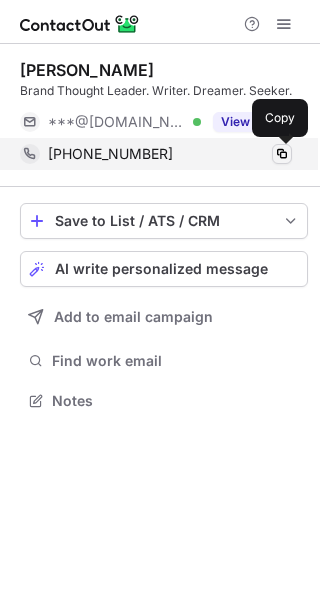 click at bounding box center (282, 154) 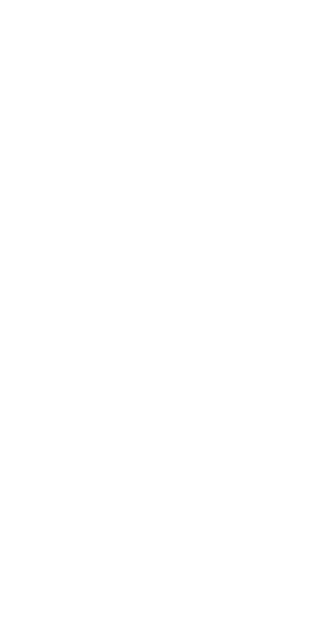scroll, scrollTop: 0, scrollLeft: 0, axis: both 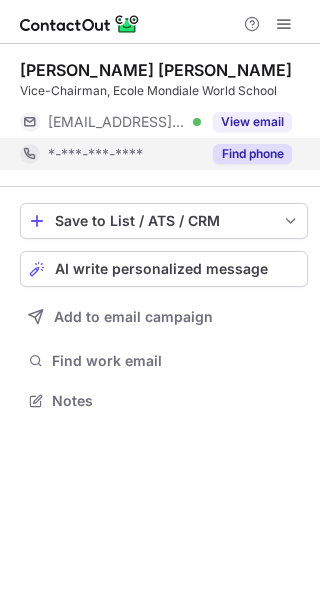 click on "Find phone" at bounding box center (246, 154) 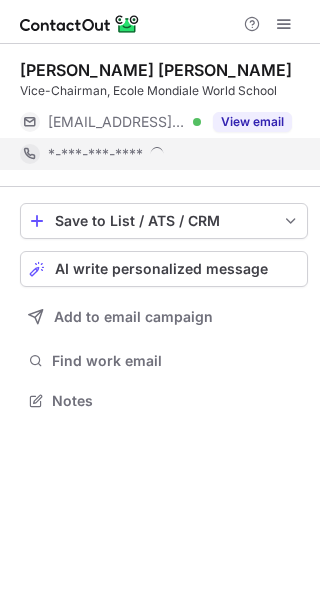 scroll, scrollTop: 10, scrollLeft: 10, axis: both 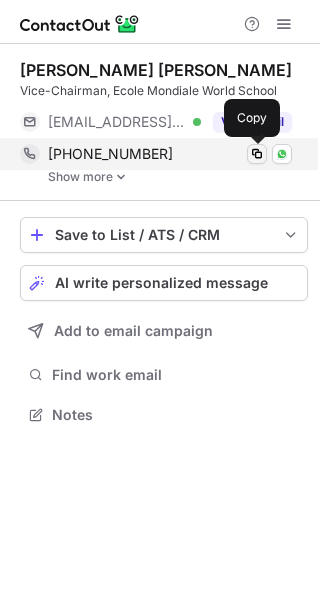 click at bounding box center [257, 154] 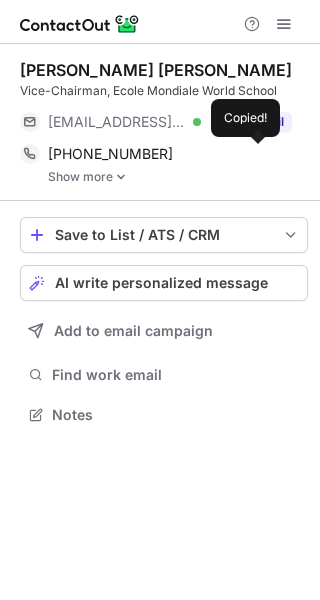 type 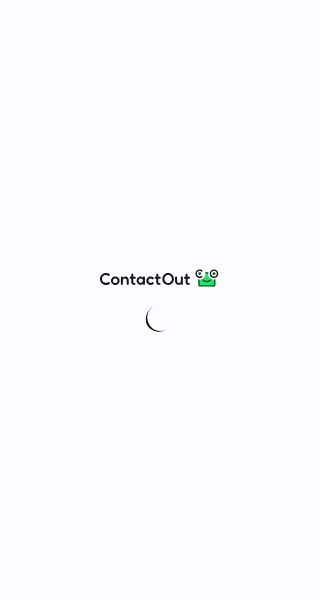 scroll, scrollTop: 0, scrollLeft: 0, axis: both 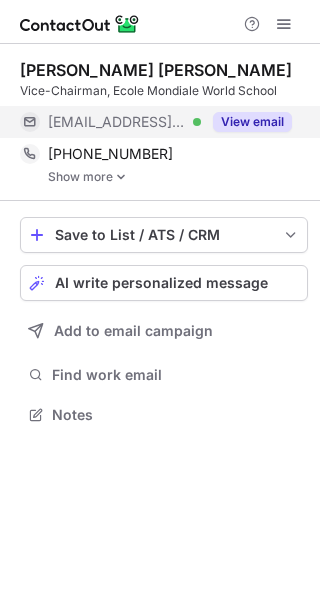 click on "View email" at bounding box center (252, 122) 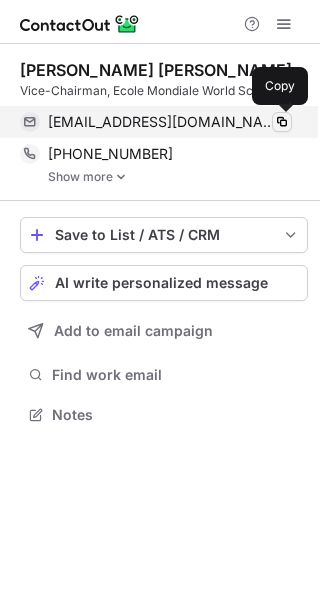 click at bounding box center [282, 122] 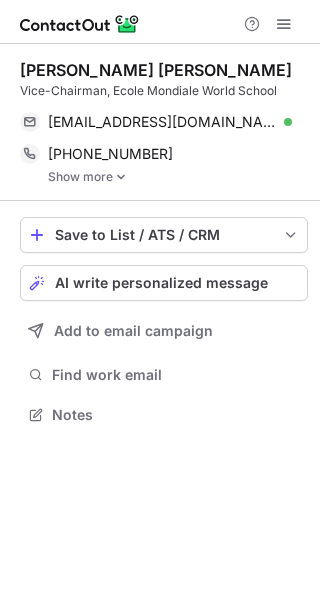 type 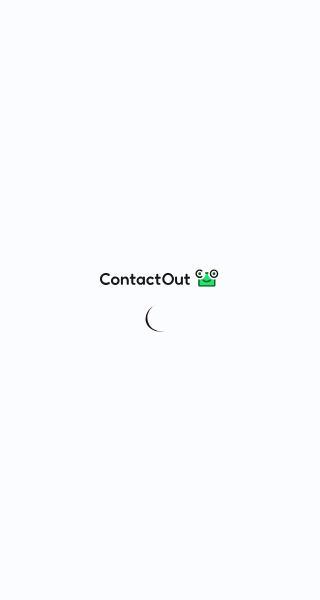 scroll, scrollTop: 0, scrollLeft: 0, axis: both 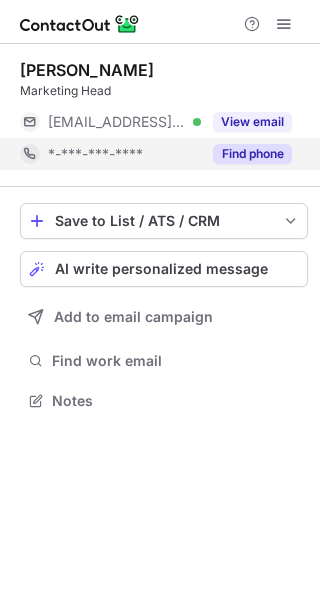 click on "Find phone" at bounding box center (246, 154) 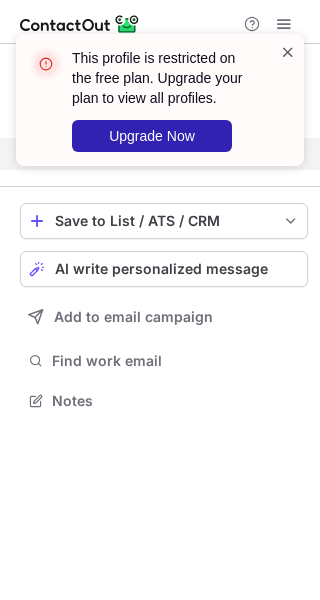 click at bounding box center [288, 52] 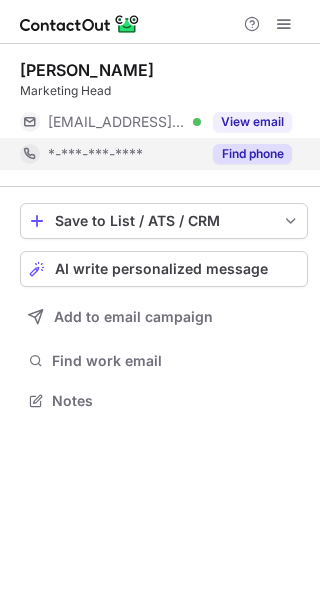 click on "This profile is restricted on the free plan. Upgrade your plan to view all profiles. Upgrade Now" at bounding box center (160, 108) 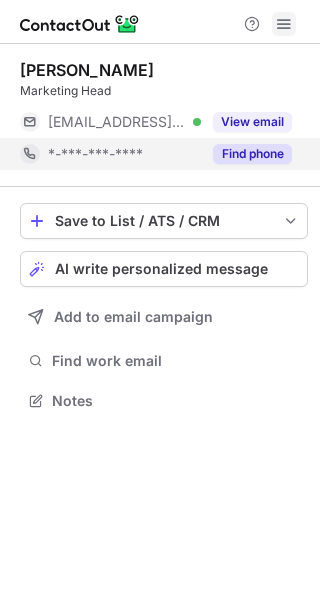 click at bounding box center (284, 24) 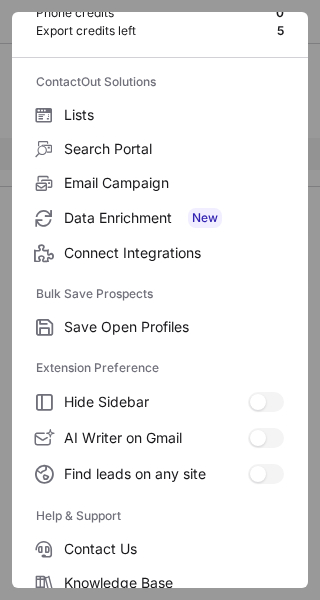 scroll, scrollTop: 233, scrollLeft: 0, axis: vertical 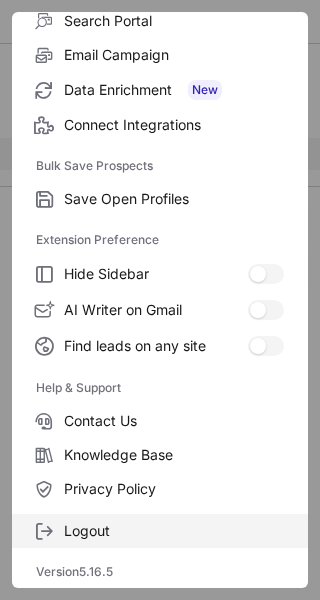 click on "Logout" at bounding box center (174, 531) 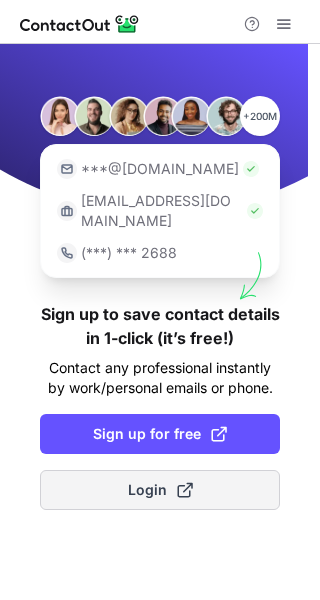 click at bounding box center [185, 490] 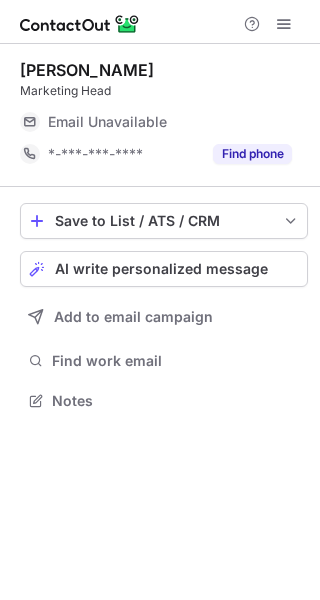 scroll, scrollTop: 0, scrollLeft: 0, axis: both 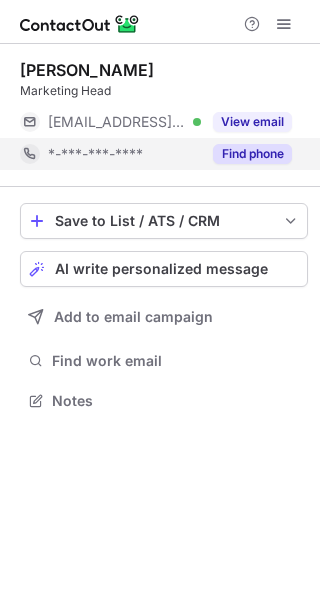 click on "Find phone" at bounding box center (246, 154) 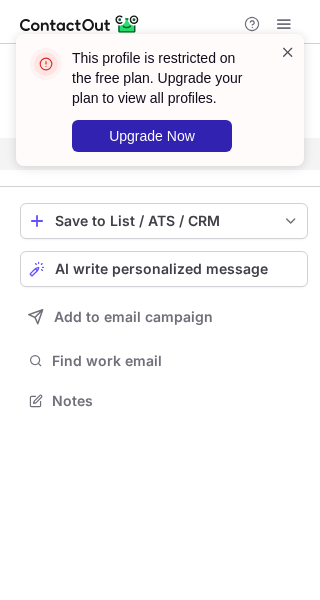 click at bounding box center (288, 52) 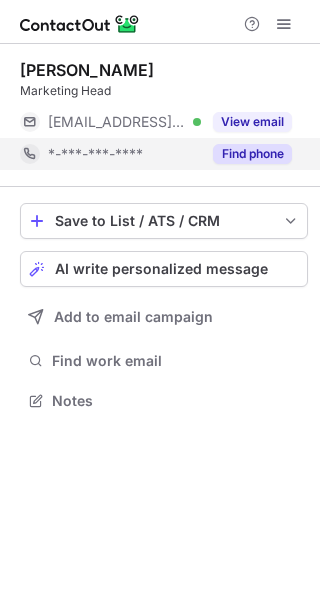 click on "This profile is restricted on the free plan. Upgrade your plan to view all profiles. Upgrade Now" at bounding box center [160, 108] 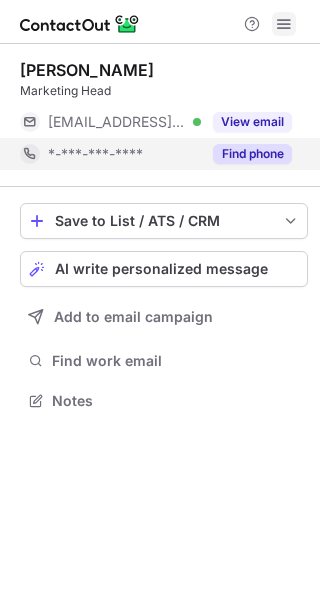 click at bounding box center (284, 24) 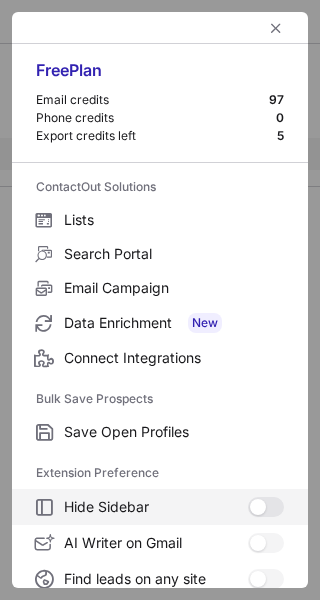scroll, scrollTop: 233, scrollLeft: 0, axis: vertical 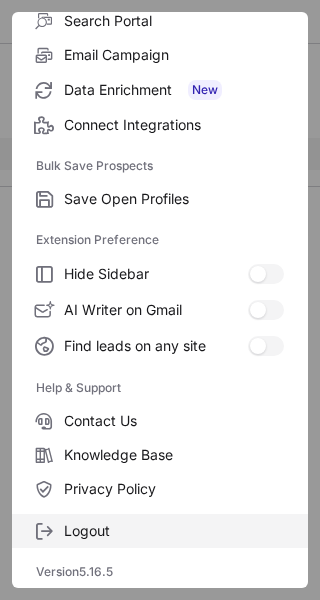 click on "Logout" at bounding box center (174, 531) 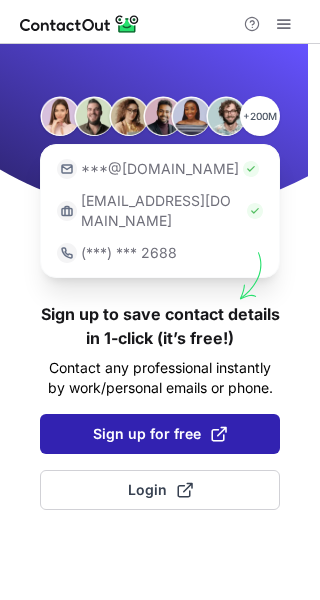 click on "Sign up for free" at bounding box center [160, 434] 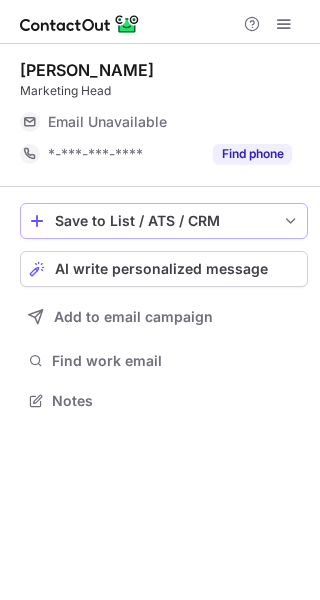 scroll, scrollTop: 0, scrollLeft: 0, axis: both 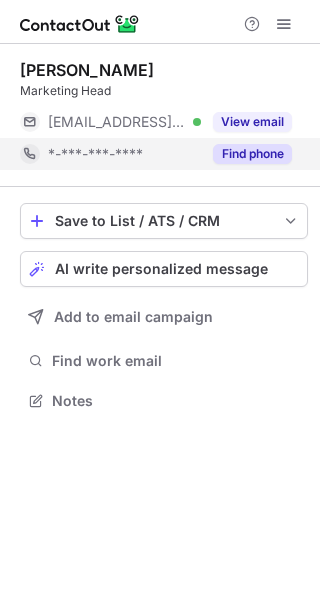 click on "Find phone" at bounding box center [246, 154] 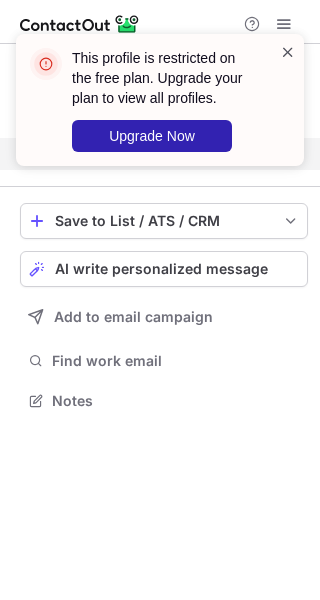 click at bounding box center [288, 52] 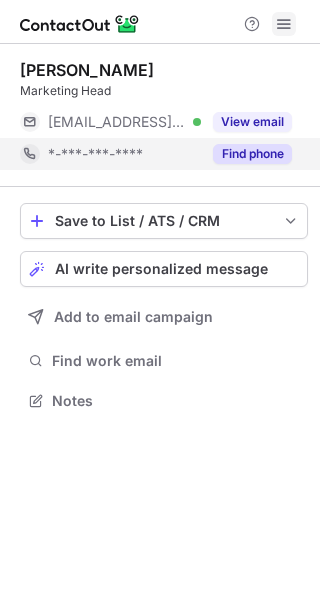 click at bounding box center (284, 24) 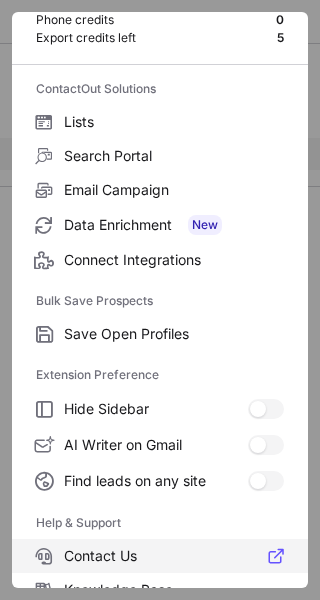 scroll, scrollTop: 233, scrollLeft: 0, axis: vertical 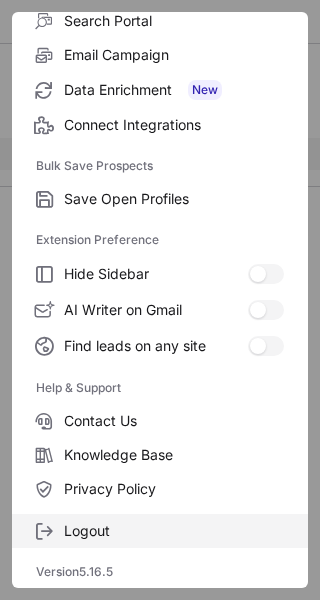 click on "Logout" at bounding box center (160, 531) 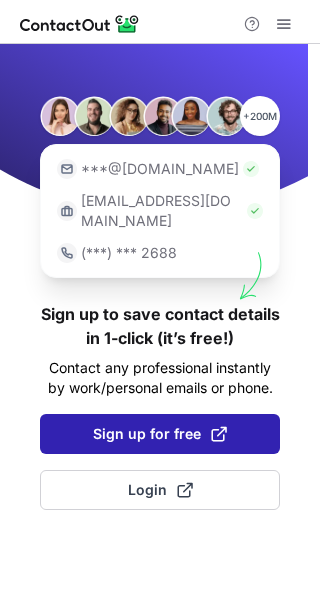 click on "Sign up for free" at bounding box center [160, 434] 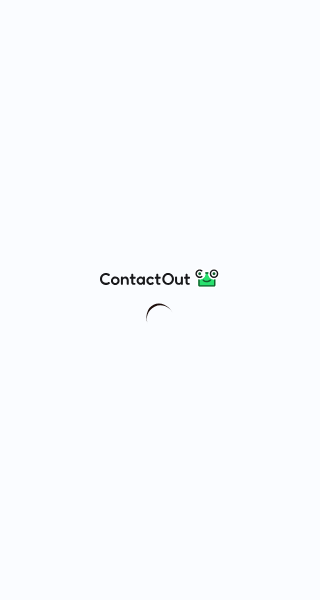 scroll, scrollTop: 0, scrollLeft: 0, axis: both 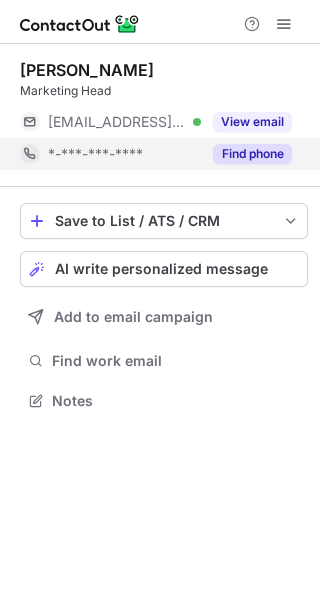 click on "Find phone" at bounding box center [252, 154] 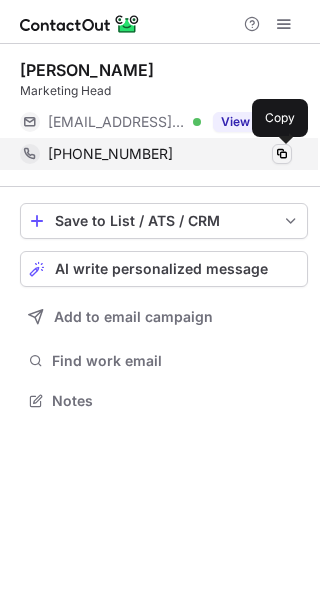 click at bounding box center [282, 154] 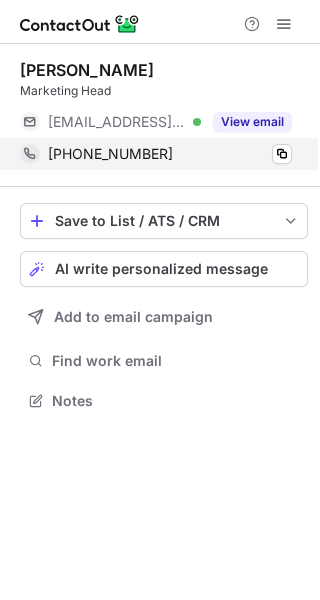 type 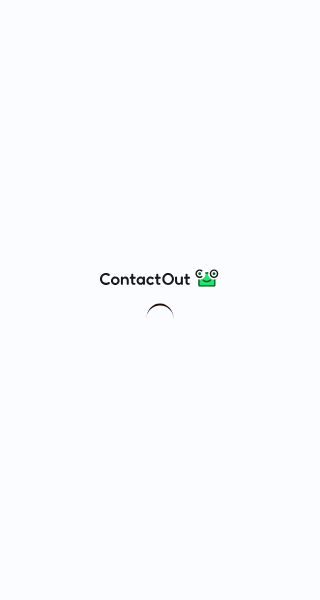 scroll, scrollTop: 0, scrollLeft: 0, axis: both 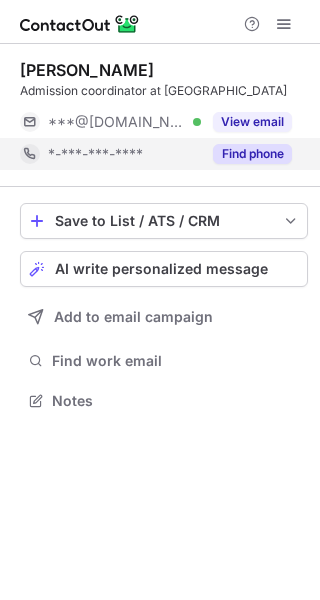 click on "Find phone" at bounding box center [252, 154] 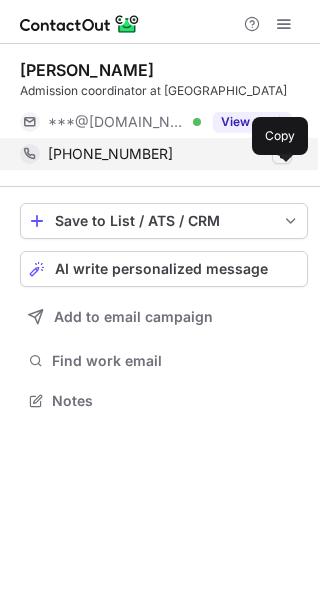 click at bounding box center [282, 154] 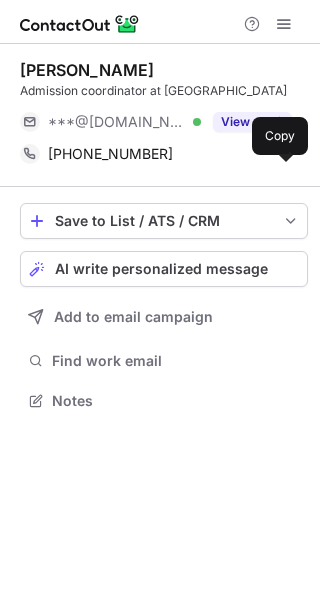 type 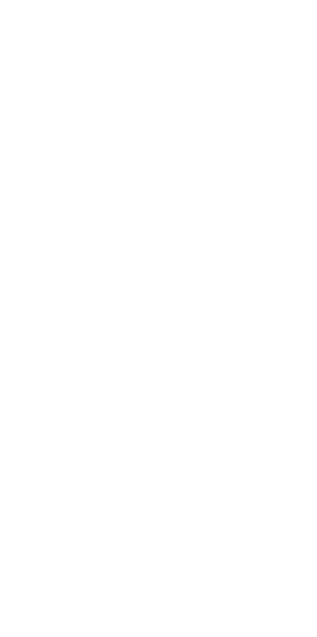 scroll, scrollTop: 0, scrollLeft: 0, axis: both 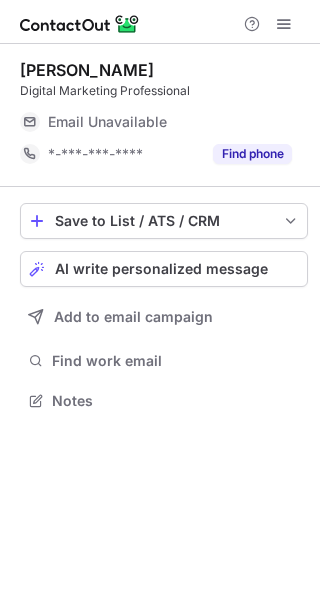 click on "Find phone" at bounding box center (246, 154) 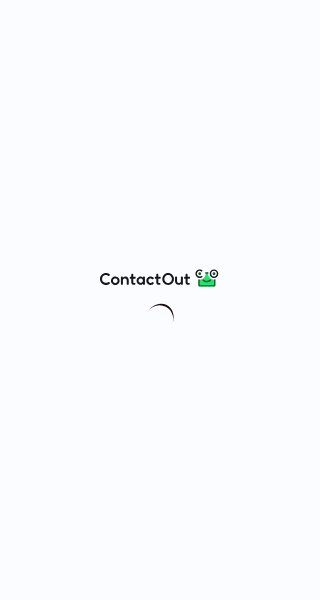 scroll, scrollTop: 0, scrollLeft: 0, axis: both 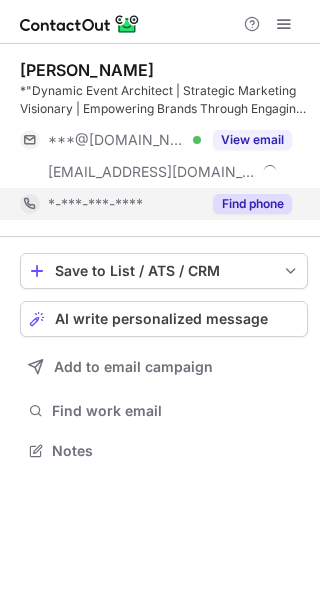 click on "Find phone" at bounding box center [252, 204] 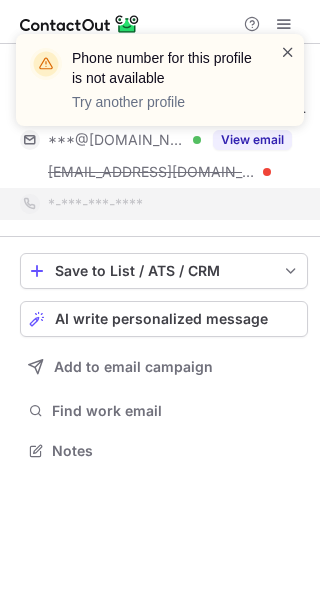 click at bounding box center [288, 52] 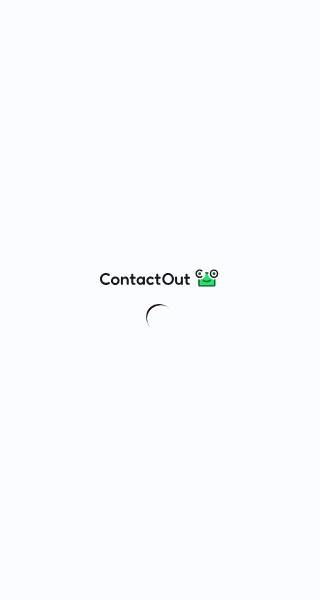 scroll, scrollTop: 0, scrollLeft: 0, axis: both 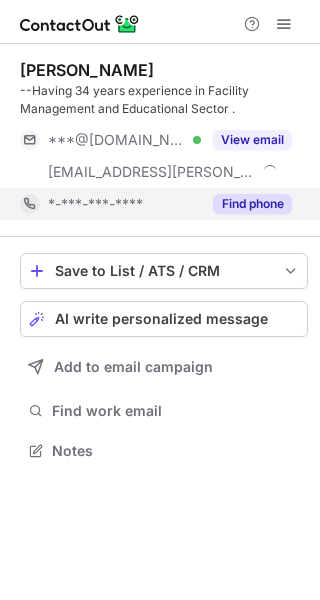 click on "Find phone" at bounding box center (252, 204) 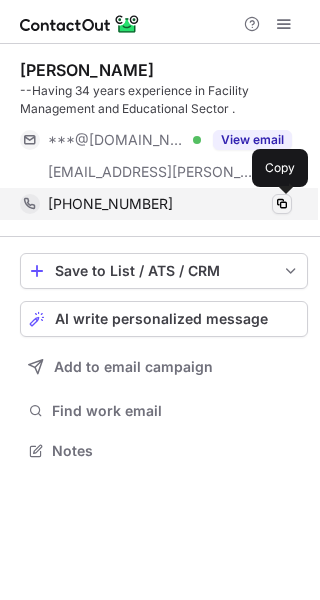 click at bounding box center [282, 204] 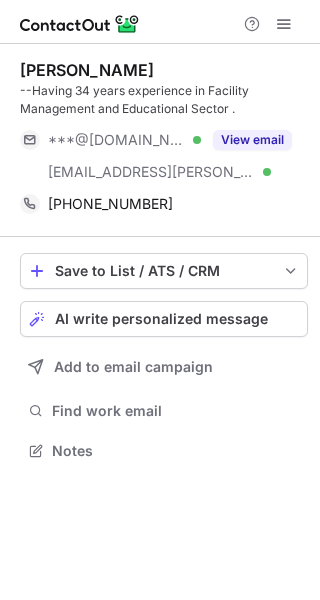 type 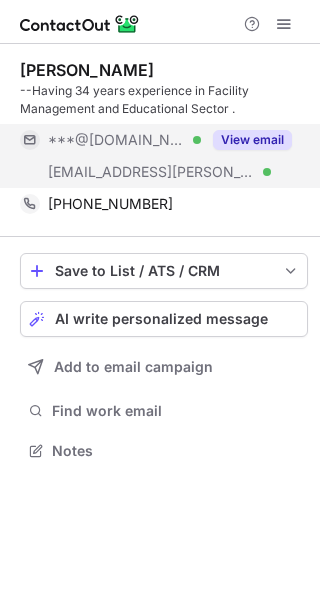 click on "View email" at bounding box center [252, 140] 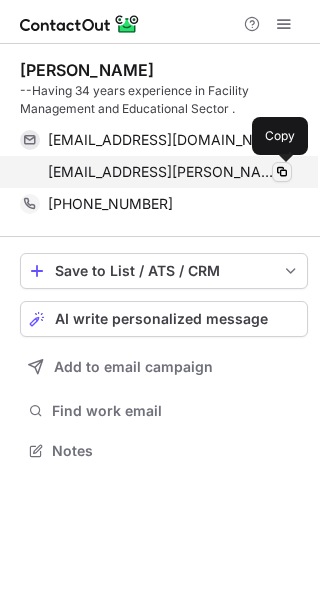 click at bounding box center [282, 172] 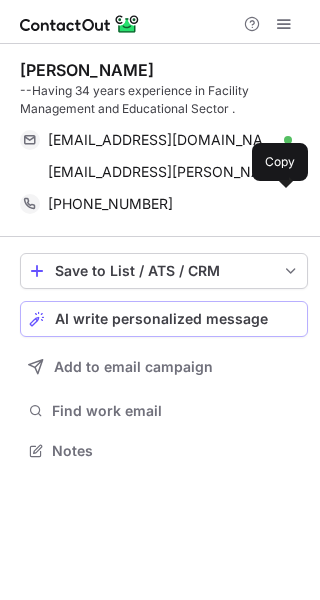 type 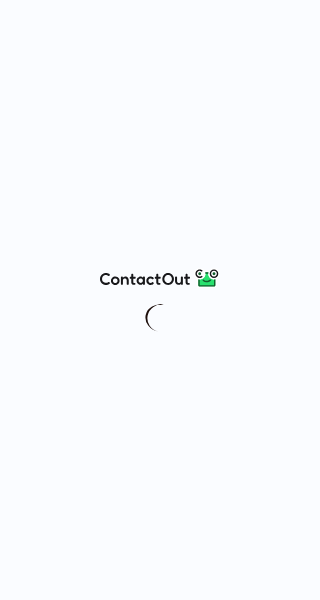 scroll, scrollTop: 0, scrollLeft: 0, axis: both 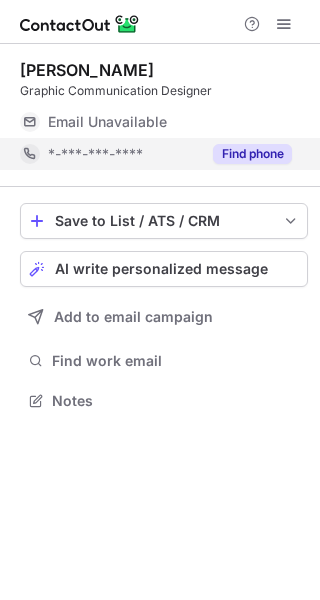 click on "Find phone" at bounding box center [252, 154] 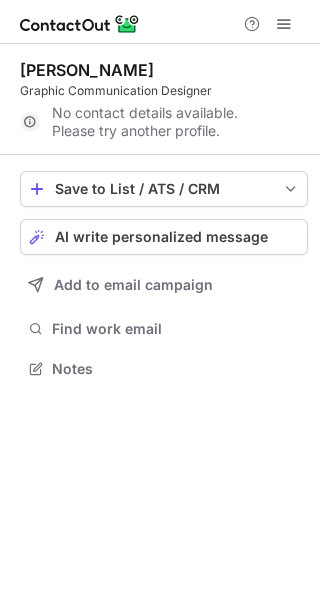 scroll, scrollTop: 355, scrollLeft: 320, axis: both 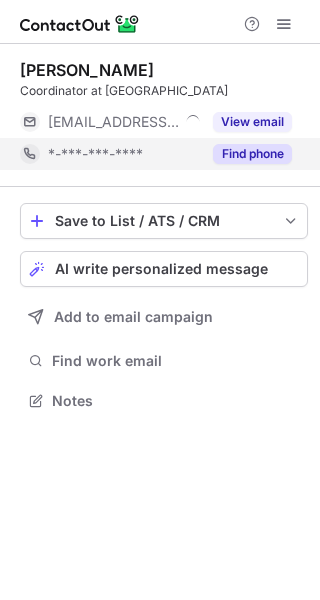 click on "Find phone" at bounding box center [252, 154] 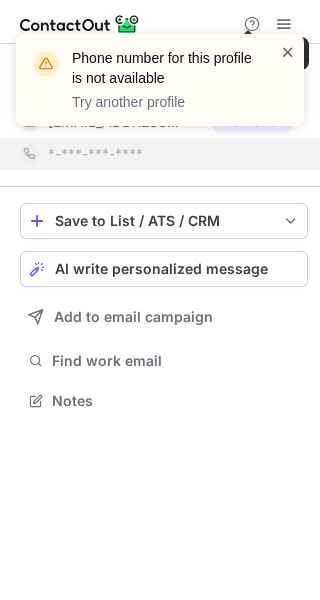 click at bounding box center [288, 52] 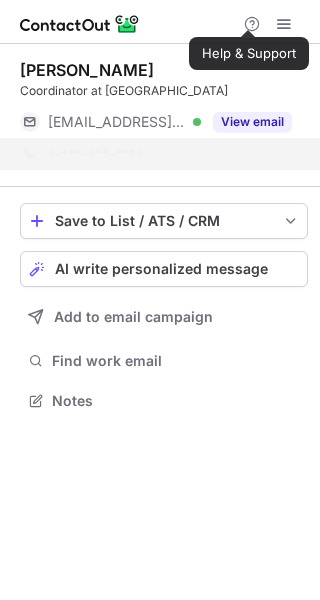 click on "Phone number for this profile is not available Try another profile Help & Support Samir Jale Coordinator at jamnabai Narsee International School ***@jnis.ac.in Verified View email *-***-***-**** Save to List / ATS / CRM List Select Lever Connect Greenhouse Connect Salesforce Connect Hubspot Connect Bullhorn Connect Zapier (100+ Applications) Connect Request a new integration AI write personalized message Add to email campaign Find work email Notes" at bounding box center [160, 300] 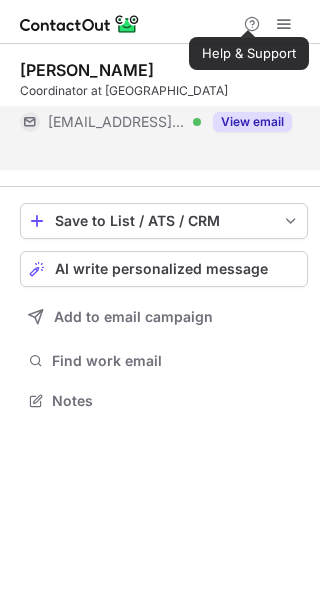 scroll, scrollTop: 373, scrollLeft: 320, axis: both 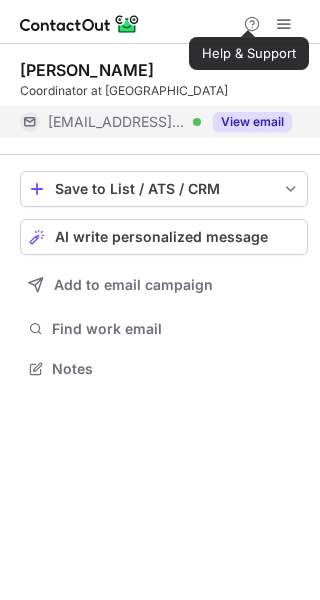click on "View email" at bounding box center (252, 122) 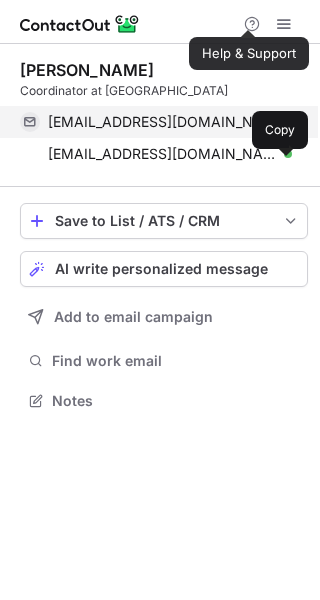 scroll, scrollTop: 10, scrollLeft: 10, axis: both 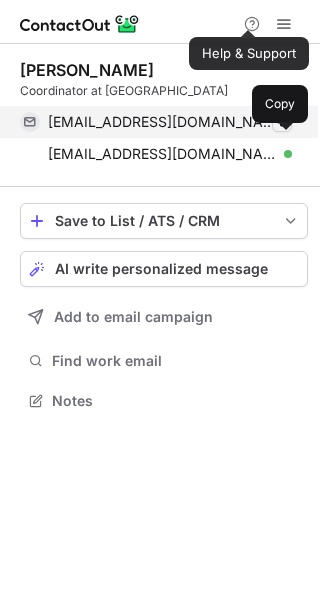 click at bounding box center [282, 122] 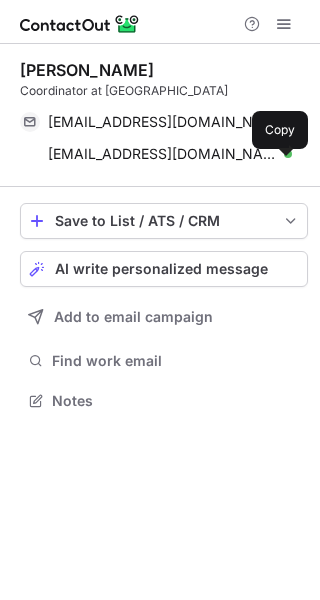 type 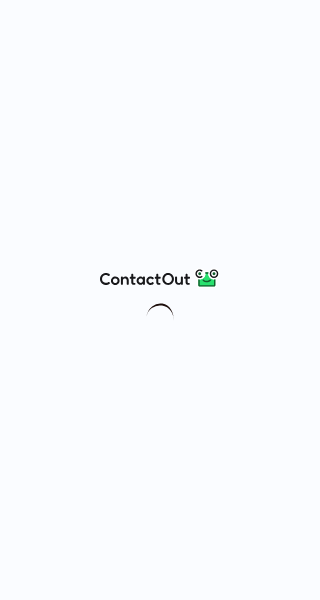 scroll, scrollTop: 0, scrollLeft: 0, axis: both 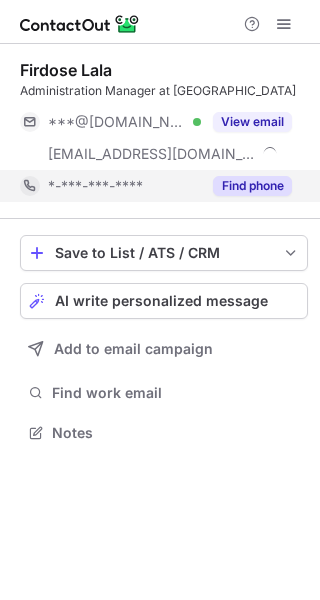 click on "Find phone" at bounding box center (252, 186) 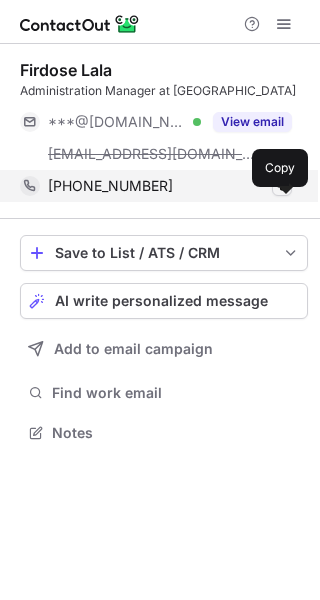 click at bounding box center [282, 186] 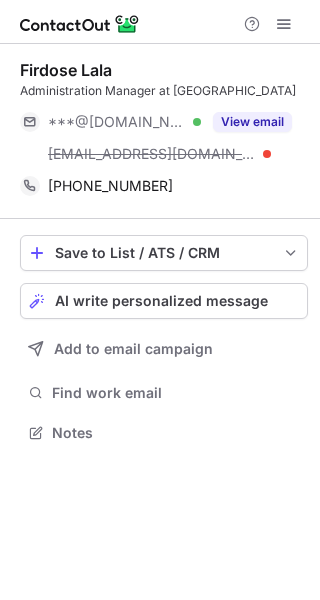 type 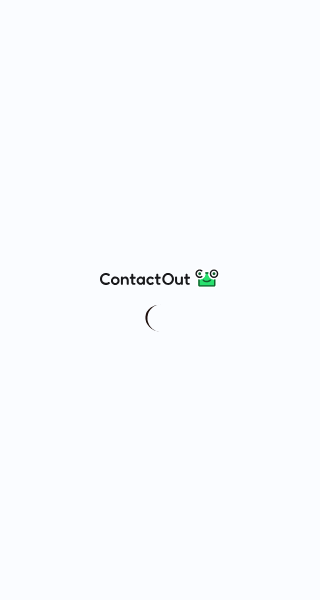 scroll, scrollTop: 0, scrollLeft: 0, axis: both 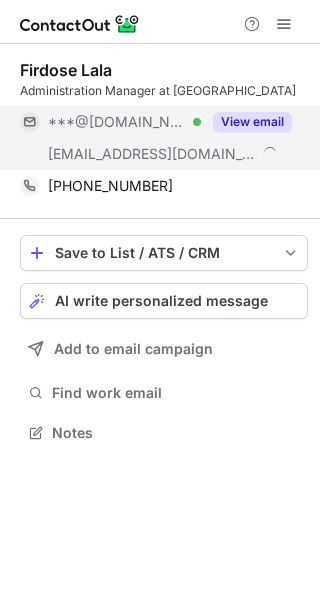 drag, startPoint x: 253, startPoint y: 139, endPoint x: 264, endPoint y: 146, distance: 13.038404 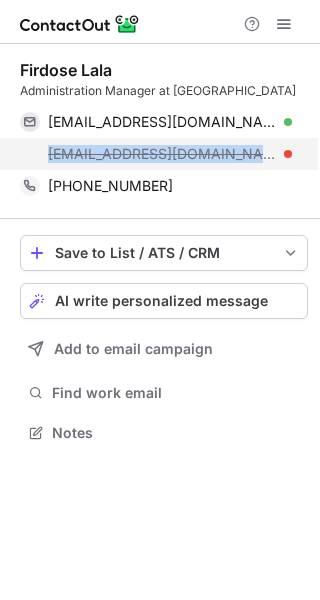 drag, startPoint x: 202, startPoint y: 176, endPoint x: 33, endPoint y: 174, distance: 169.01184 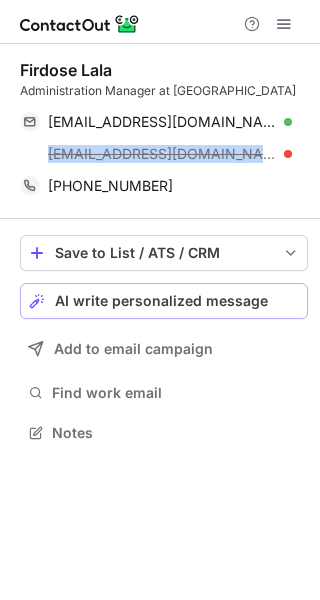 copy on "firdose@jnis.ac.in" 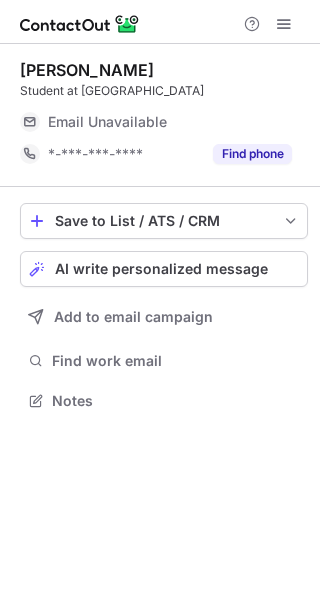 scroll, scrollTop: 0, scrollLeft: 0, axis: both 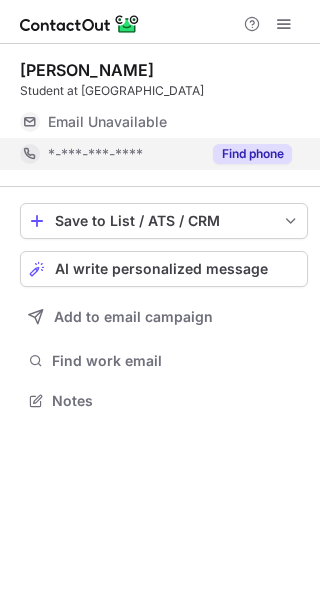 click on "Find phone" at bounding box center (252, 154) 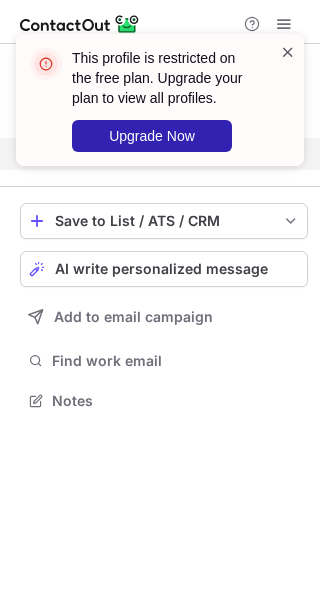 click at bounding box center (288, 52) 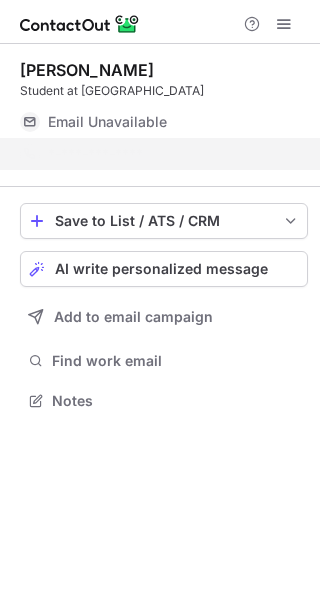 click on "This profile is restricted on the free plan. Upgrade your plan to view all profiles. Upgrade Now" at bounding box center (160, 108) 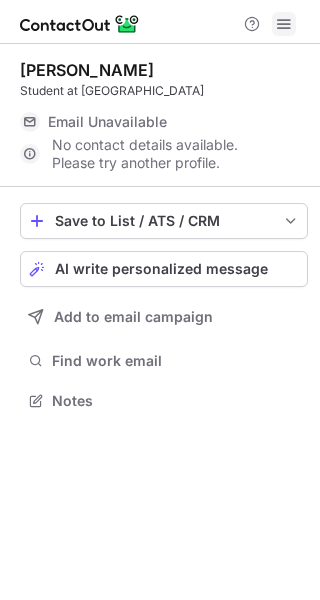 click at bounding box center (284, 24) 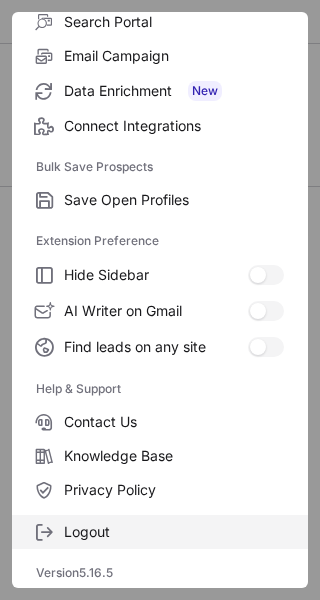 scroll, scrollTop: 233, scrollLeft: 0, axis: vertical 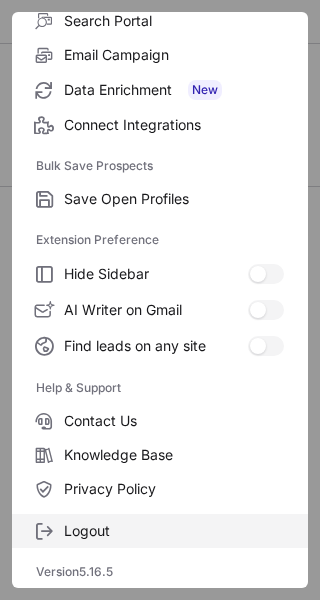 click on "Logout" at bounding box center [174, 531] 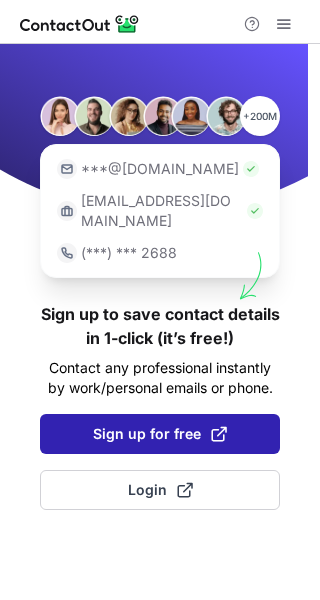 click on "Sign up for free" at bounding box center (160, 434) 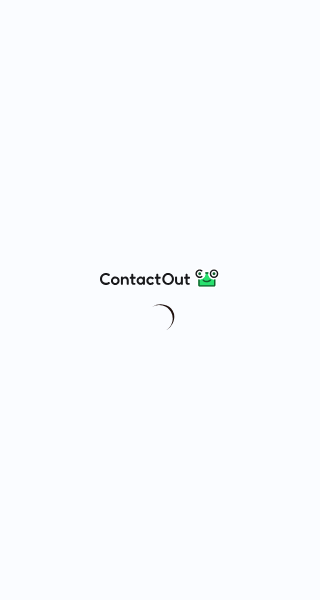scroll, scrollTop: 0, scrollLeft: 0, axis: both 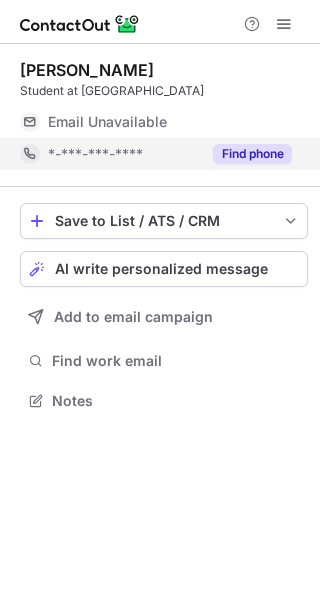 click on "Find phone" at bounding box center [252, 154] 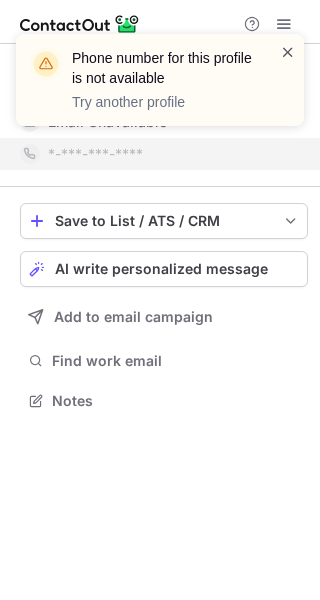 click at bounding box center [288, 52] 